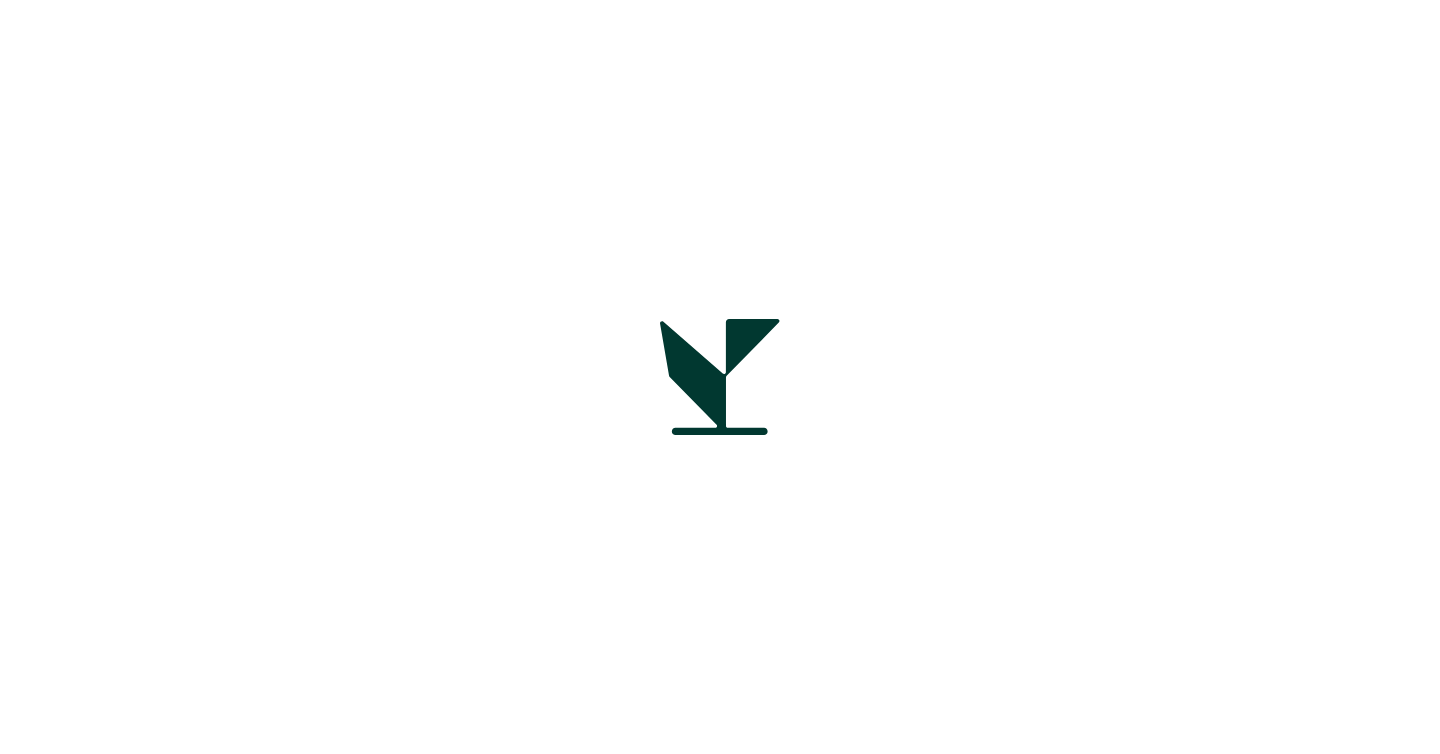 scroll, scrollTop: 0, scrollLeft: 0, axis: both 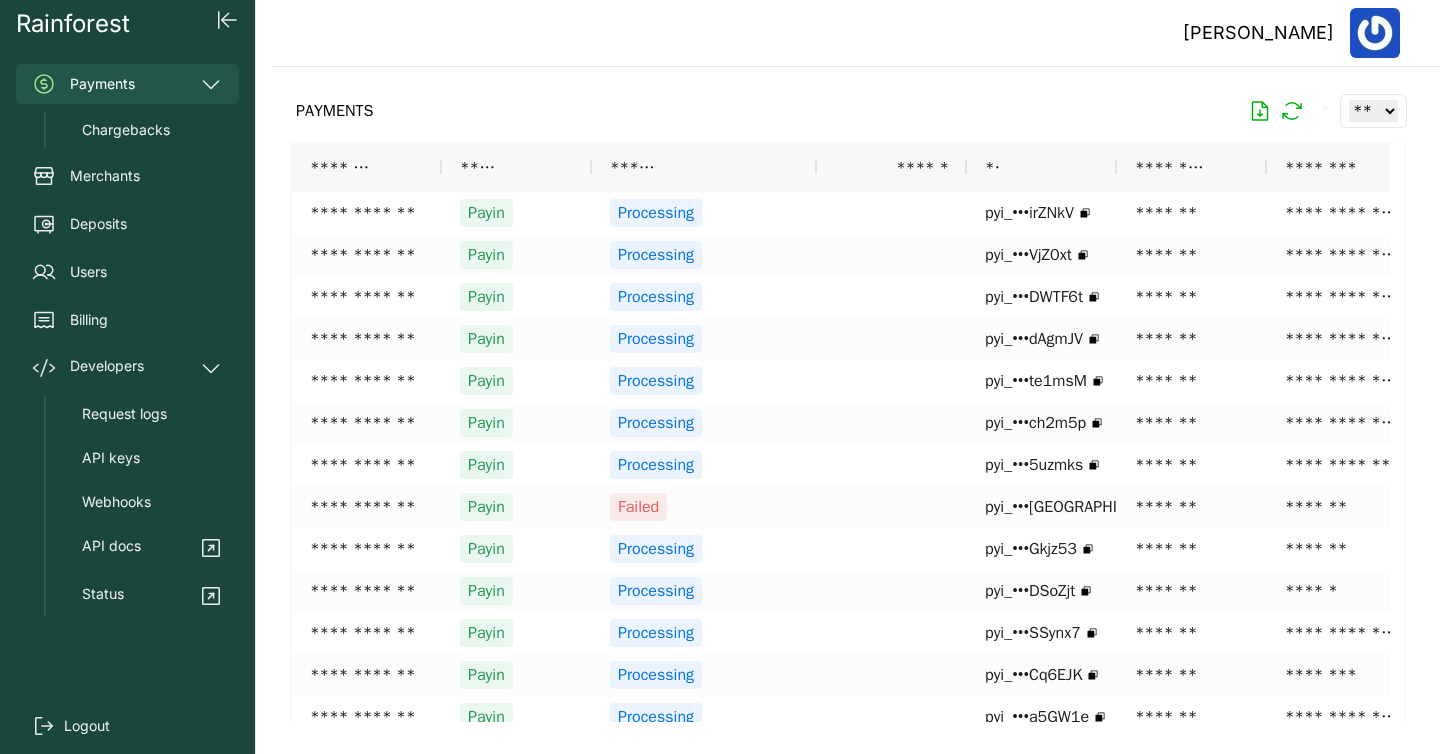 click at bounding box center [848, 394] 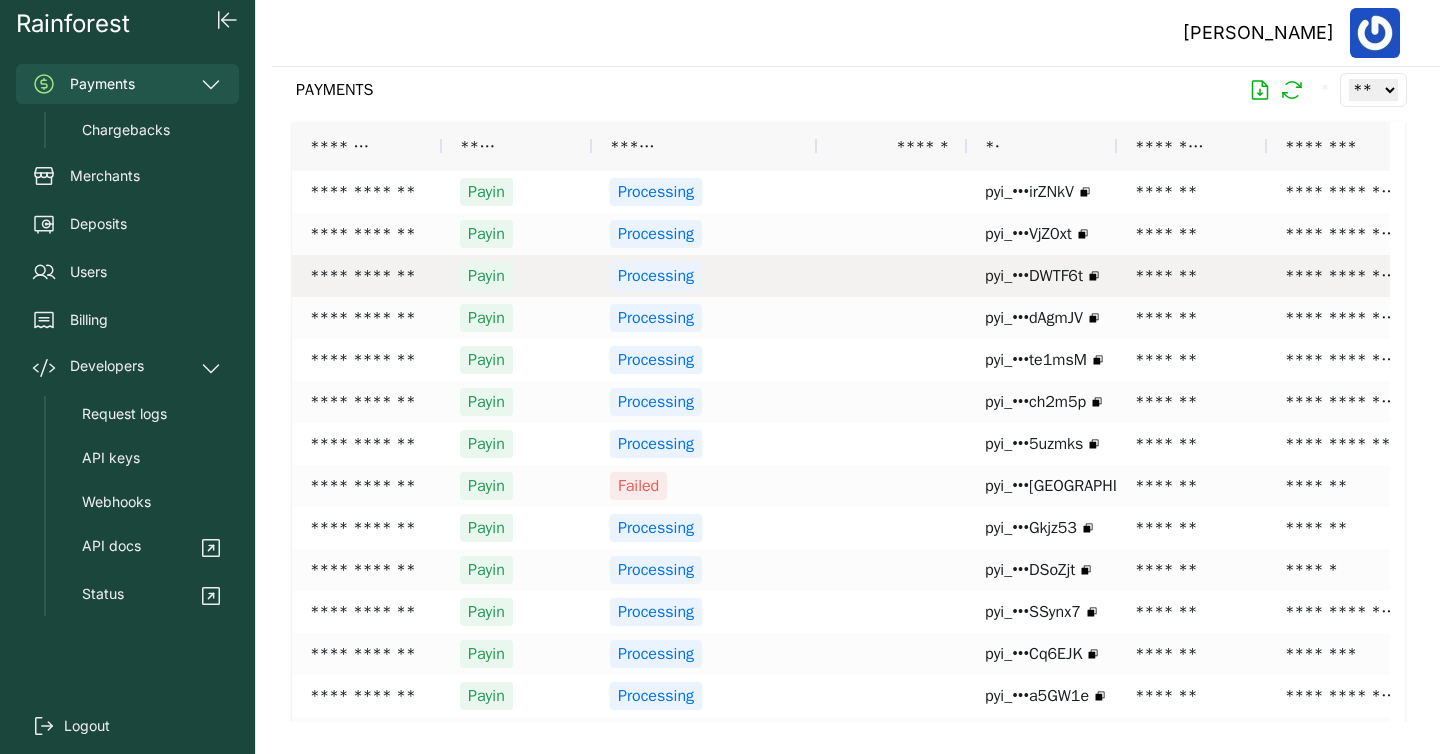 scroll, scrollTop: 21, scrollLeft: 0, axis: vertical 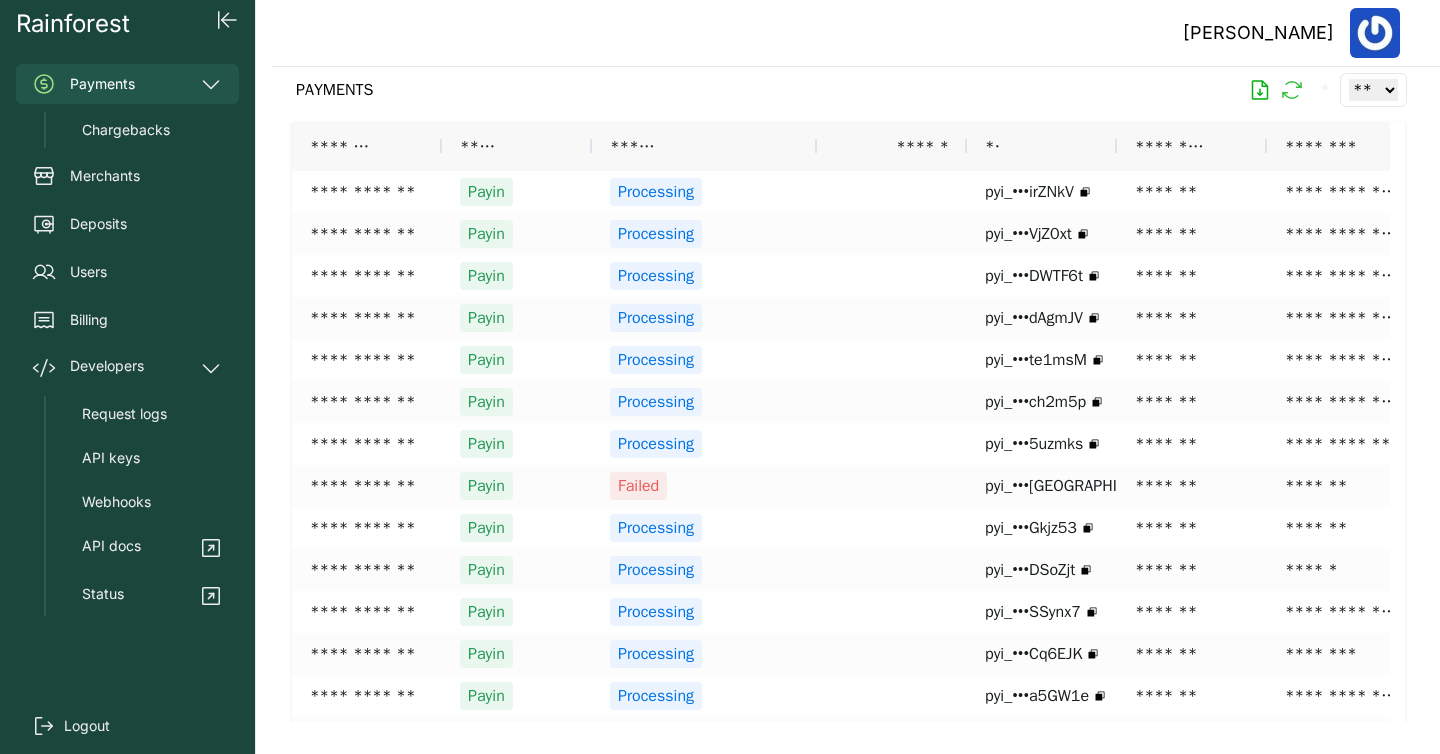 click 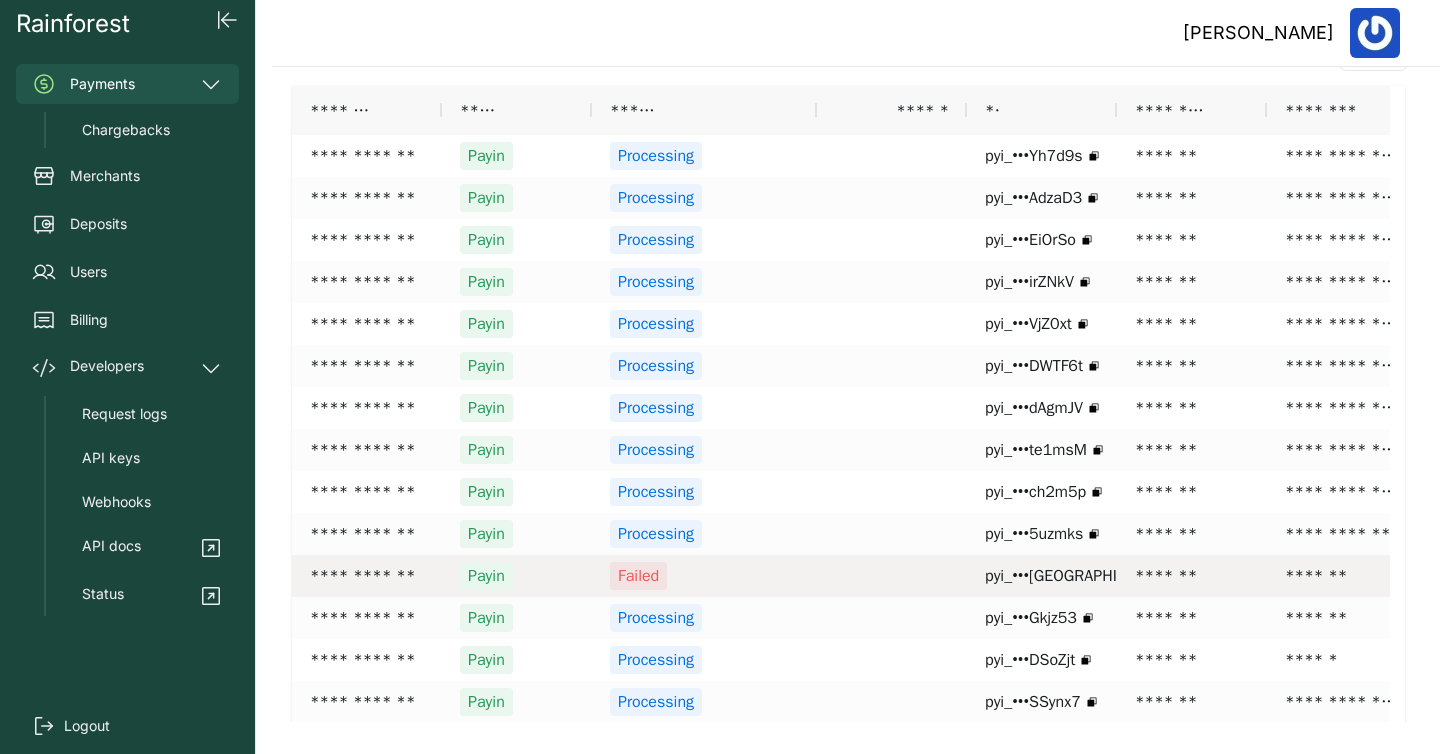 scroll, scrollTop: 0, scrollLeft: 0, axis: both 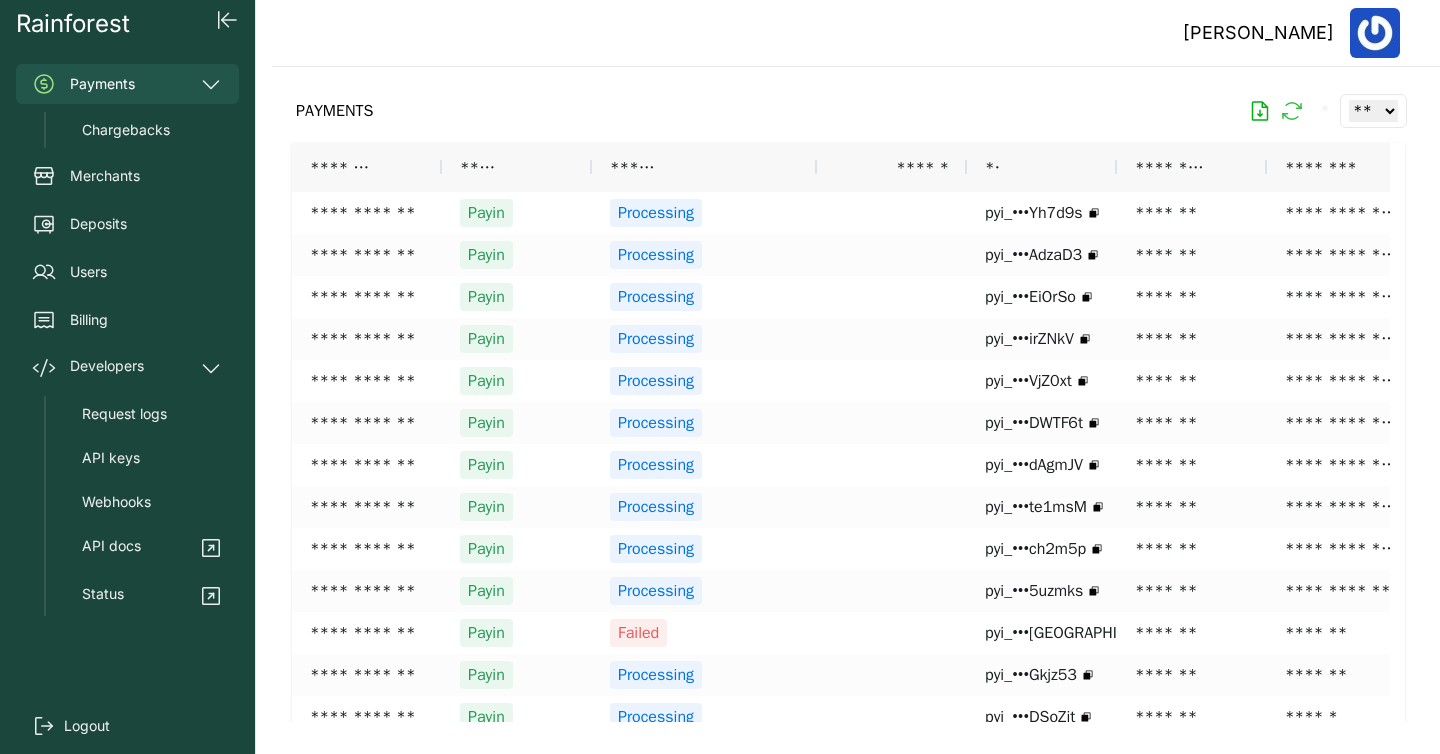 click 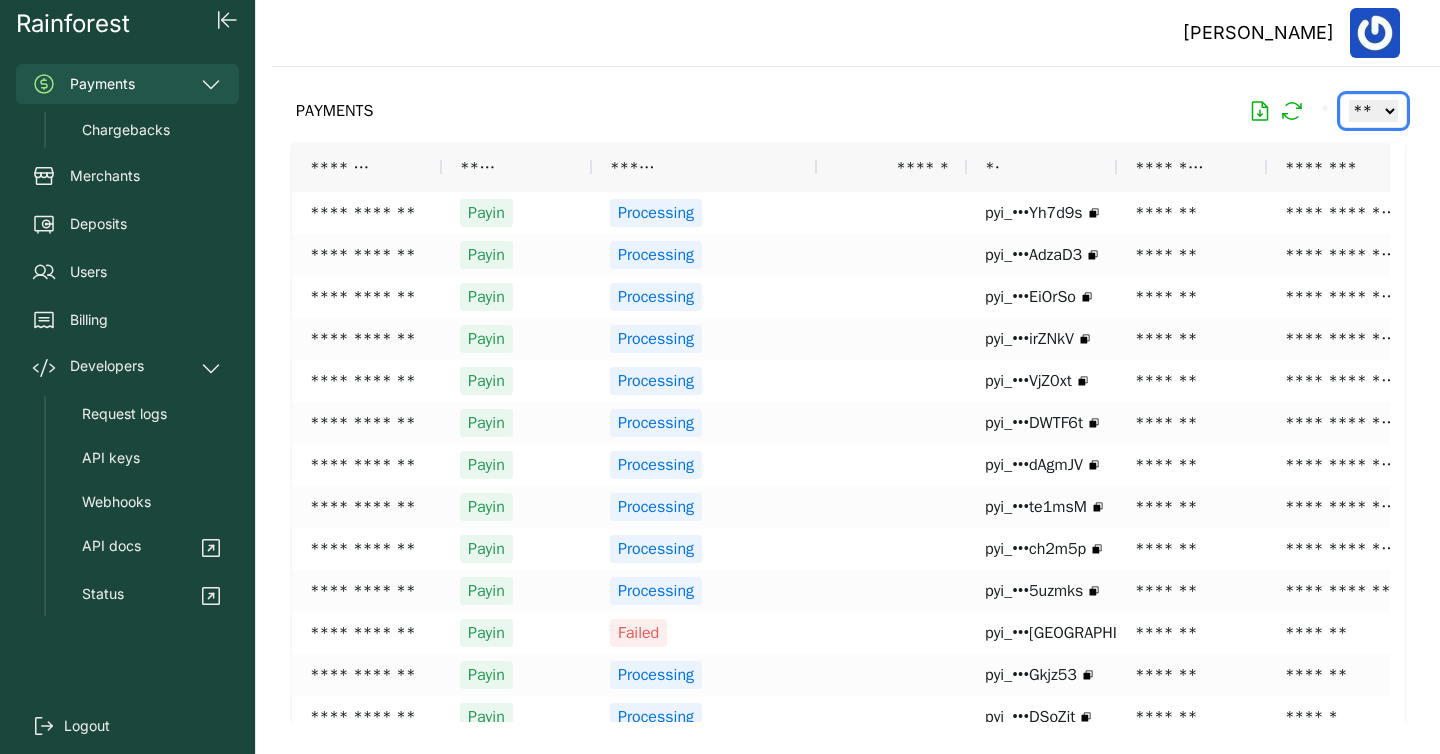 click on "** ** ** ***" at bounding box center [1373, 111] 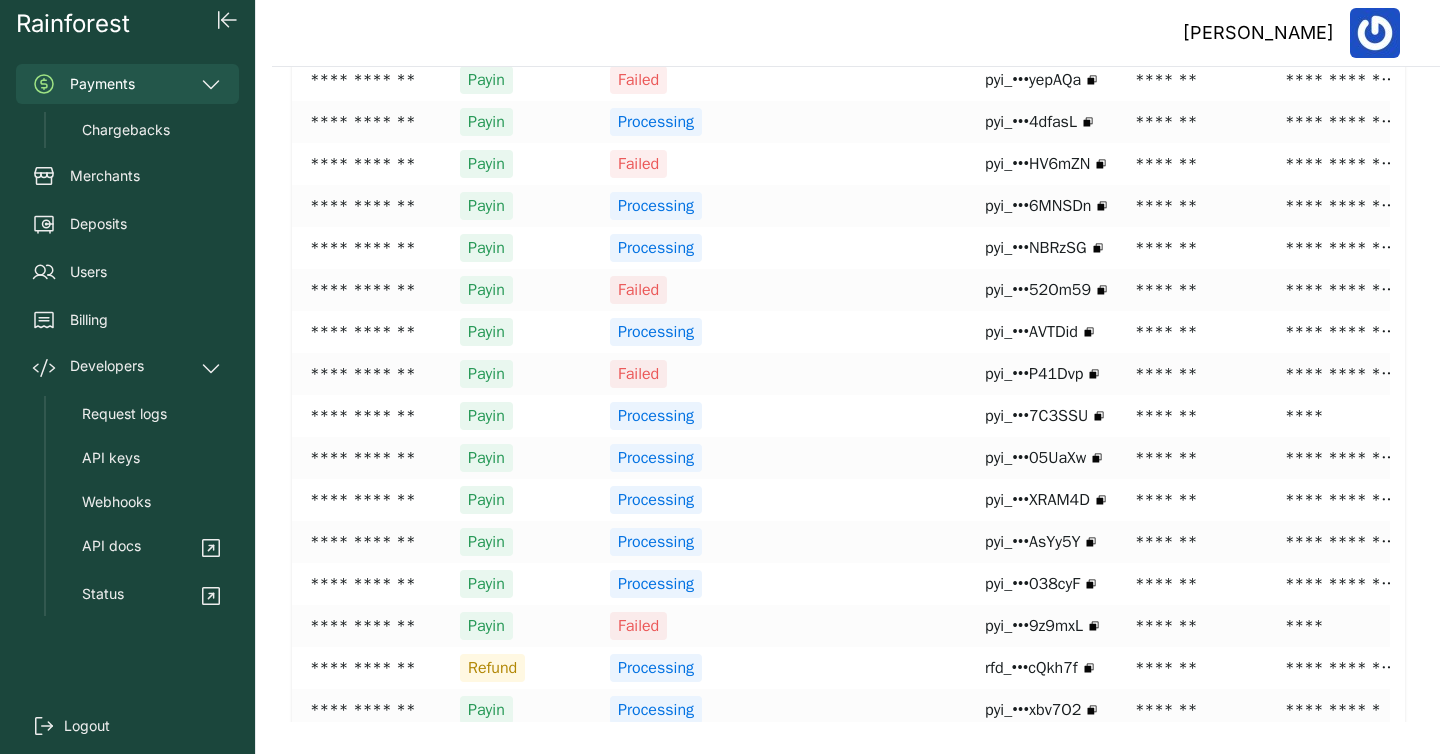 scroll, scrollTop: 3733, scrollLeft: 0, axis: vertical 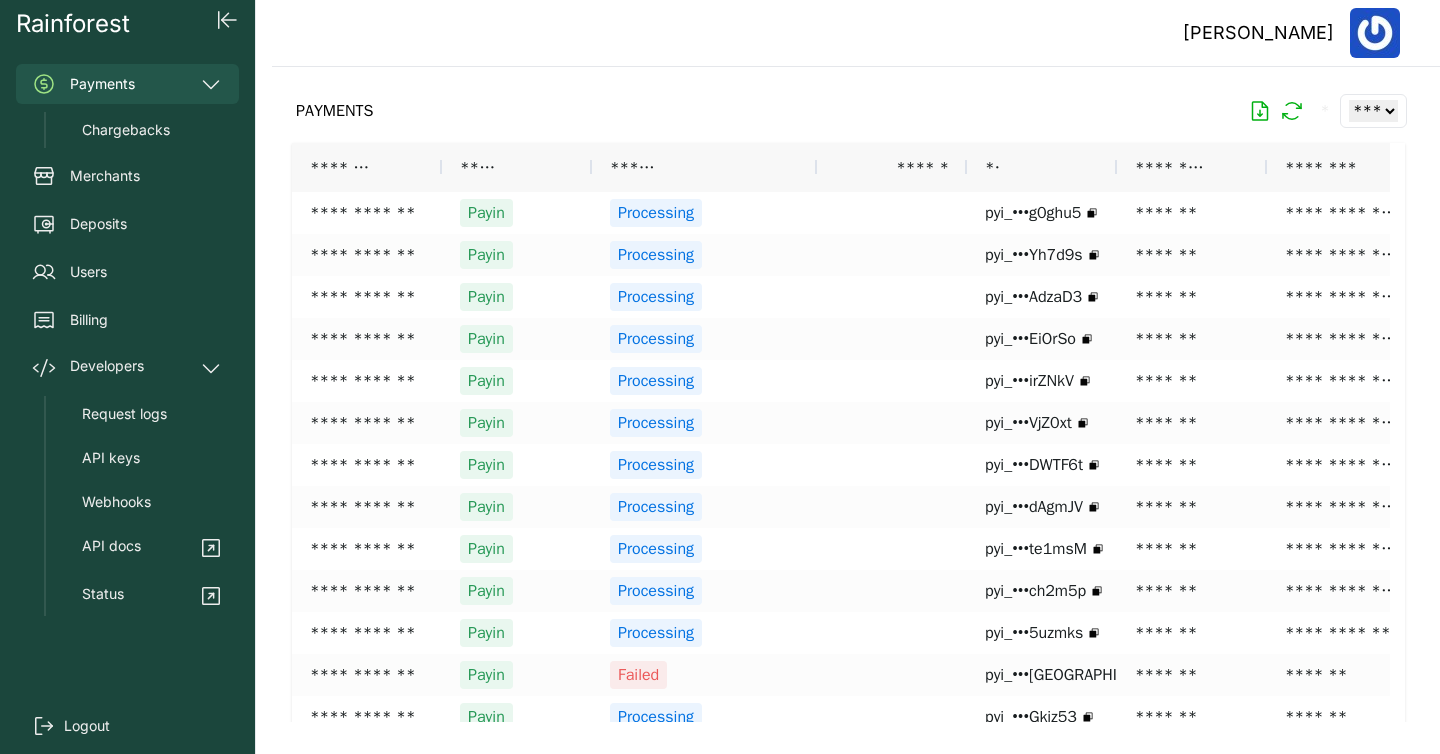click on "PAYMENTS * ** ** ** ***" at bounding box center (848, 111) 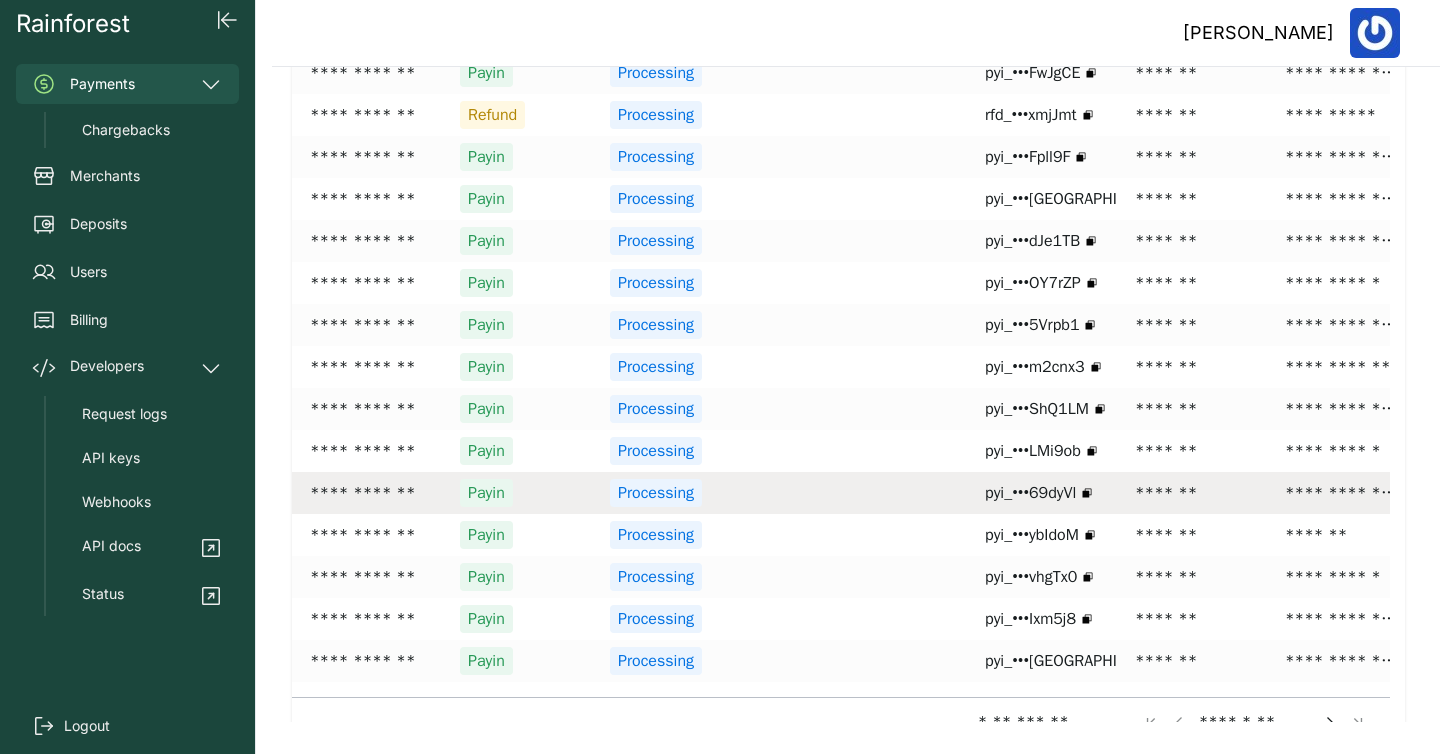 scroll, scrollTop: 3733, scrollLeft: 0, axis: vertical 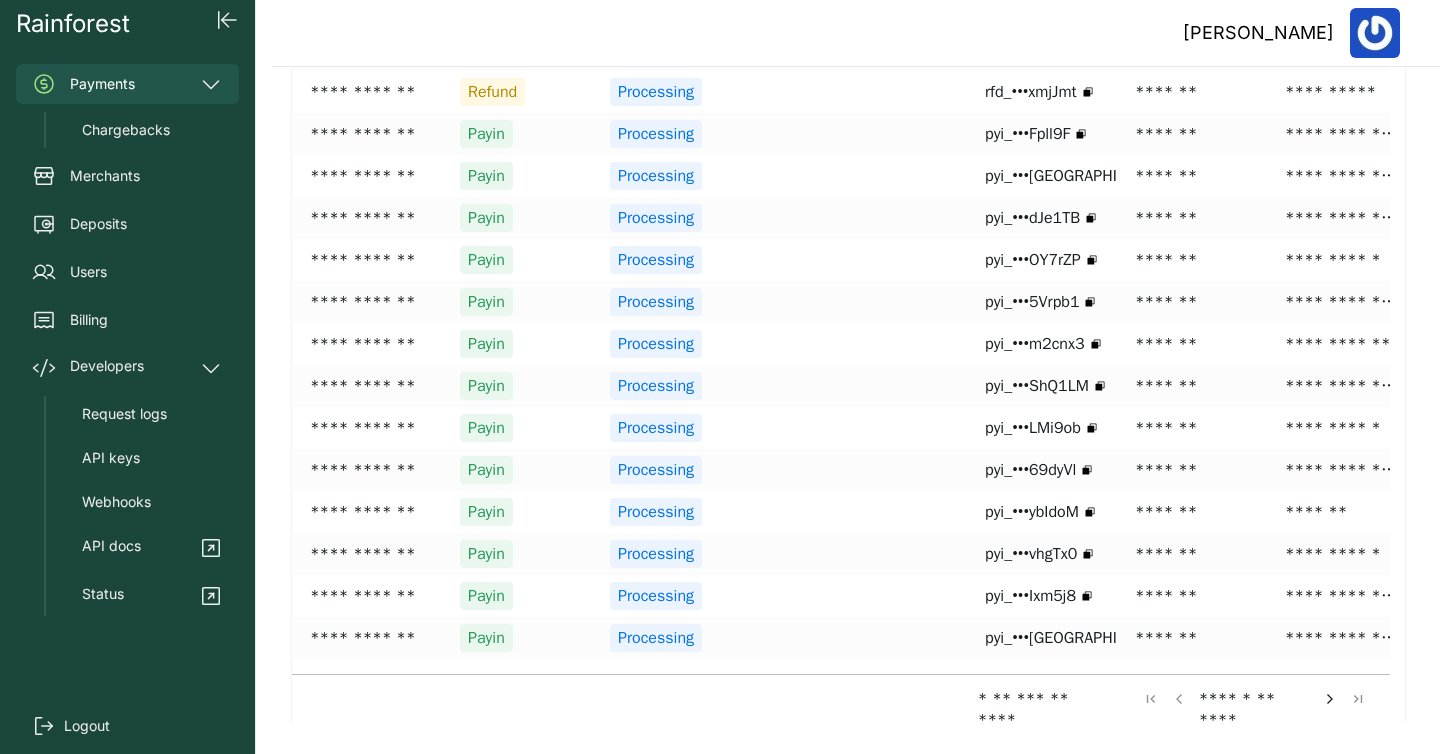click at bounding box center [1330, 699] 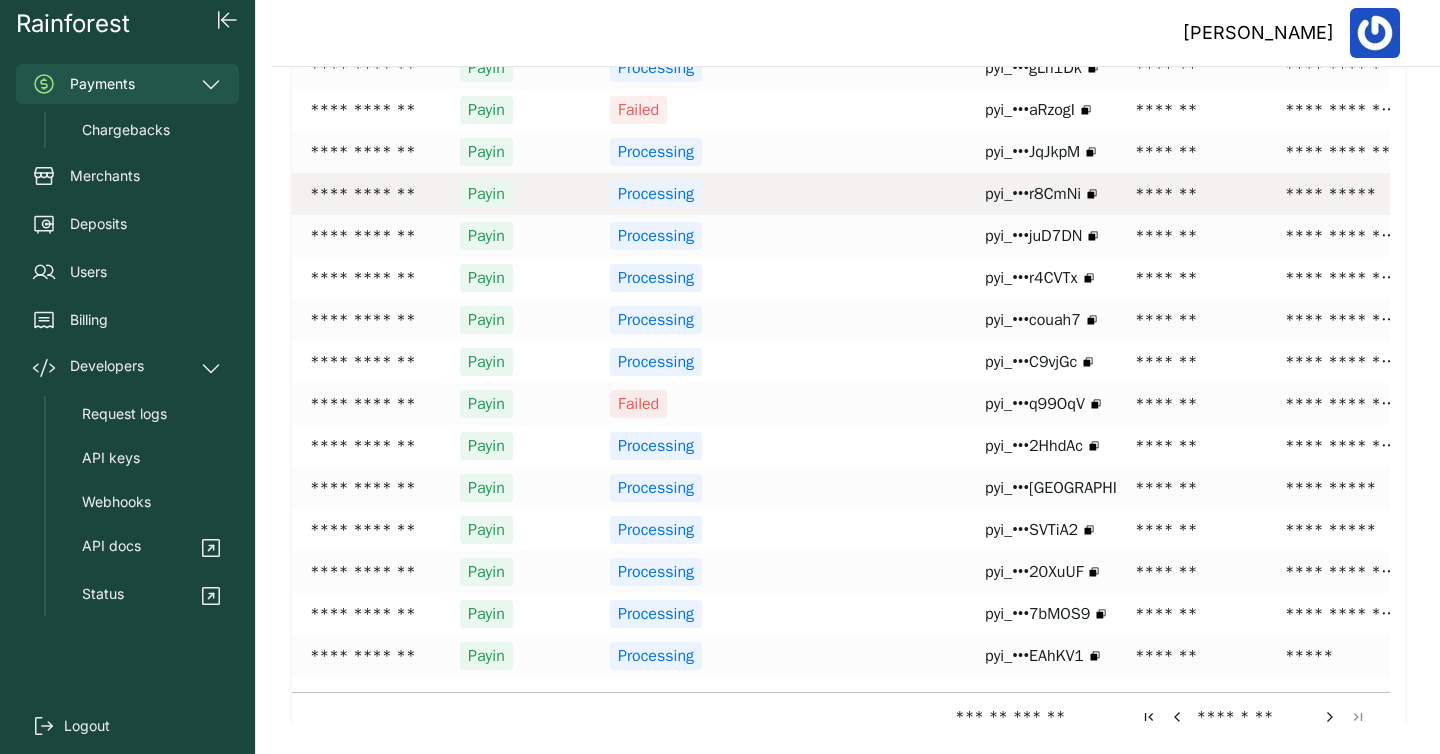 scroll, scrollTop: 3733, scrollLeft: 0, axis: vertical 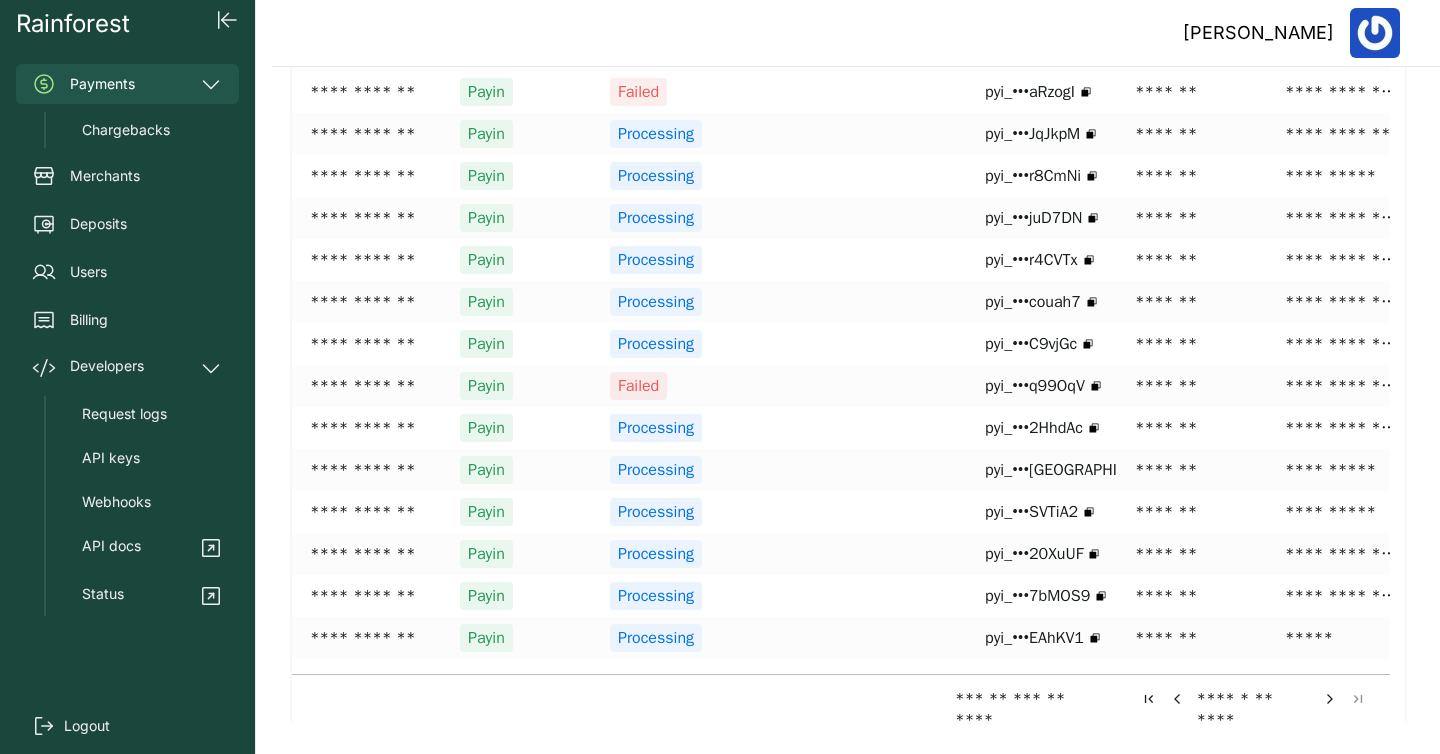 click at bounding box center [1330, 699] 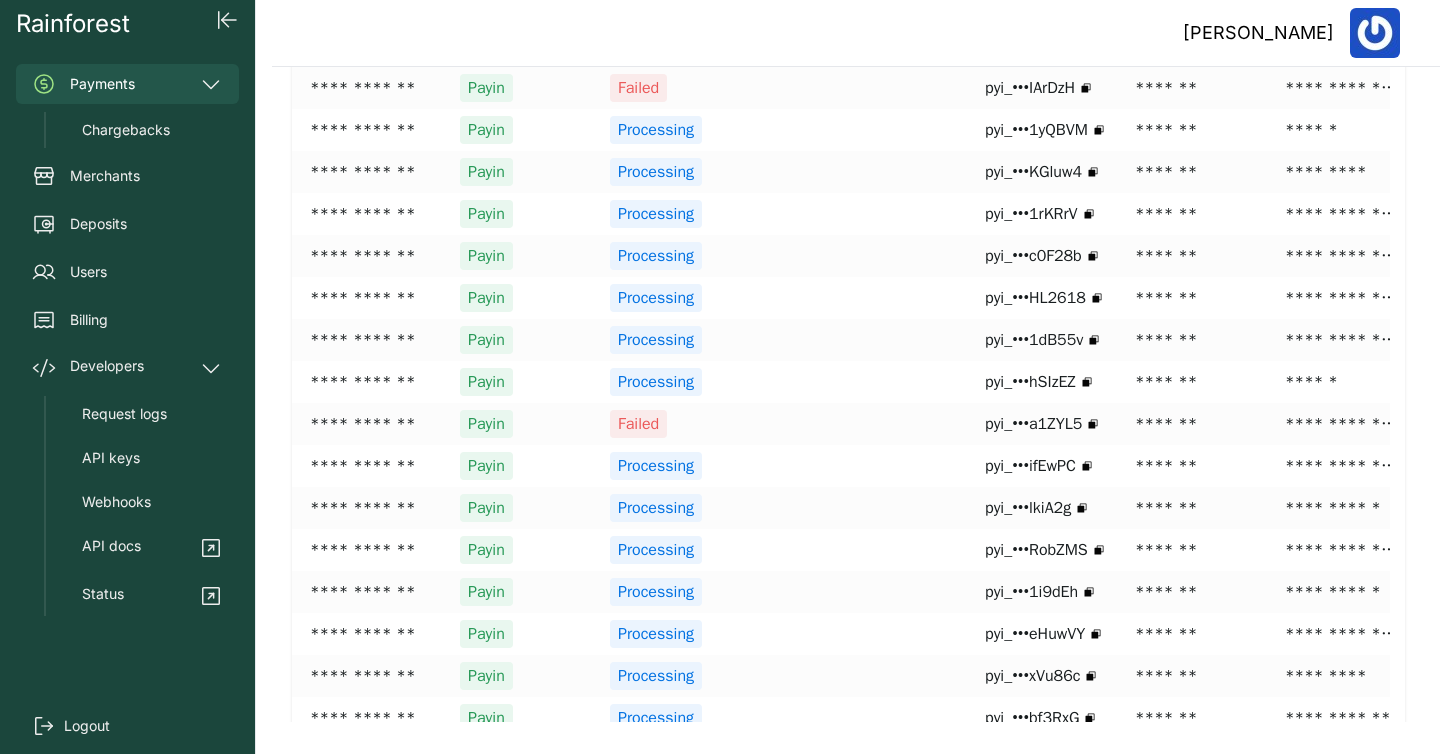 scroll, scrollTop: 756, scrollLeft: 0, axis: vertical 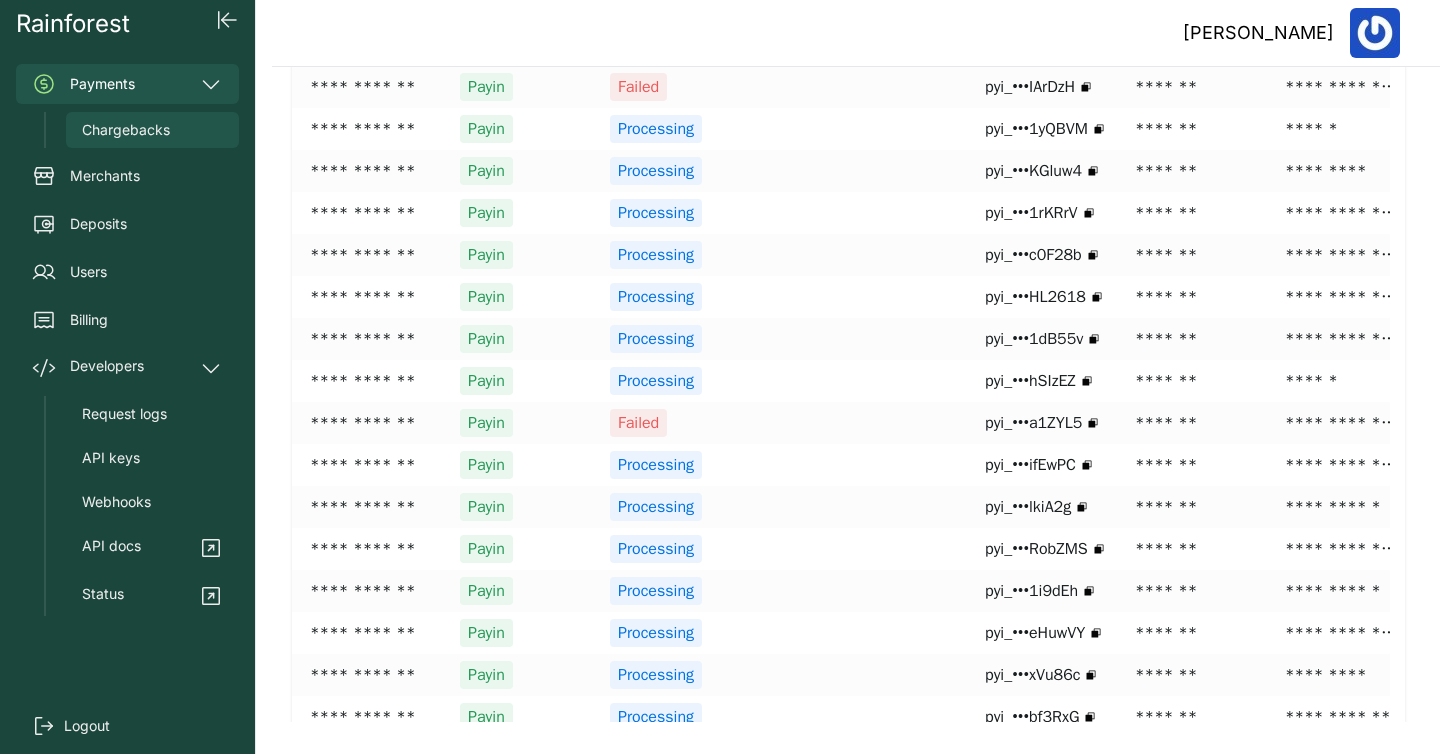 click on "Chargebacks" at bounding box center [152, 130] 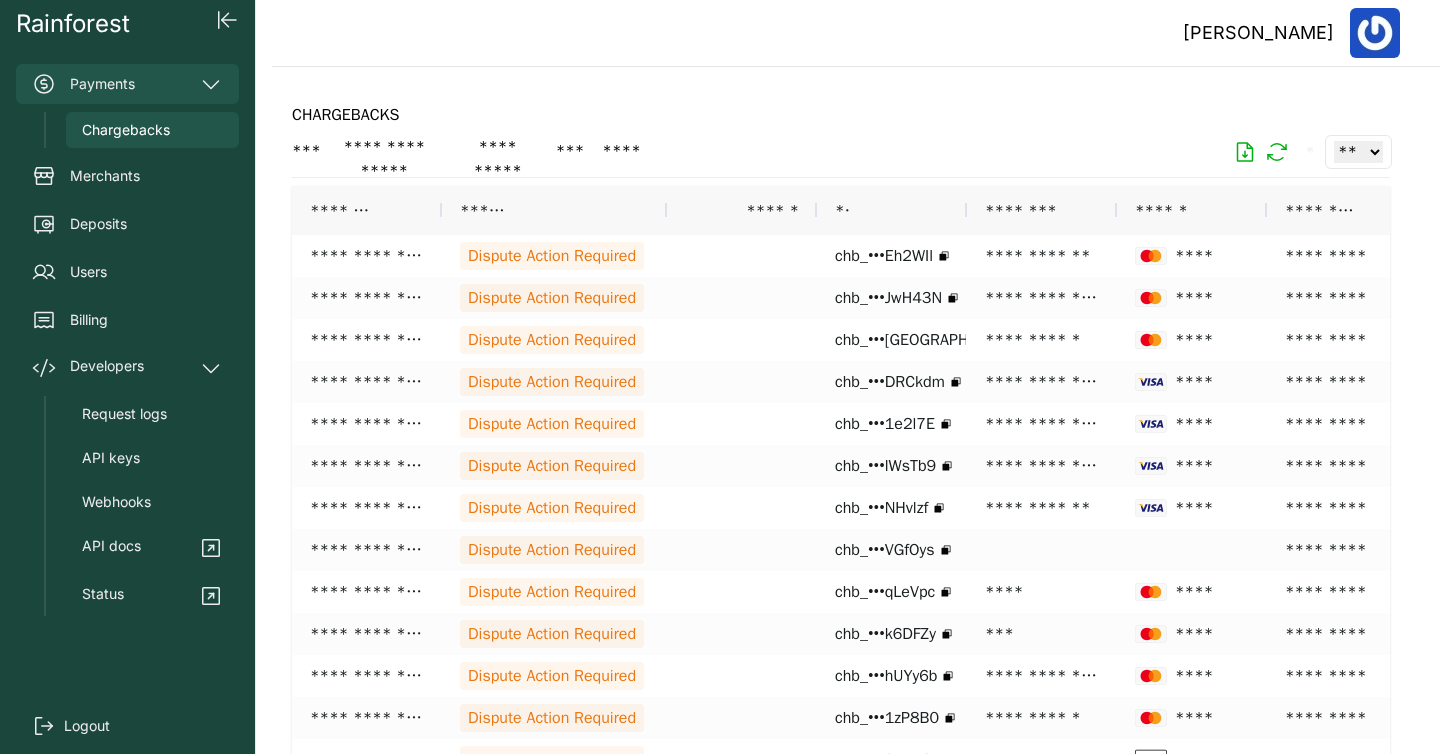 click on "Payments" at bounding box center [127, 84] 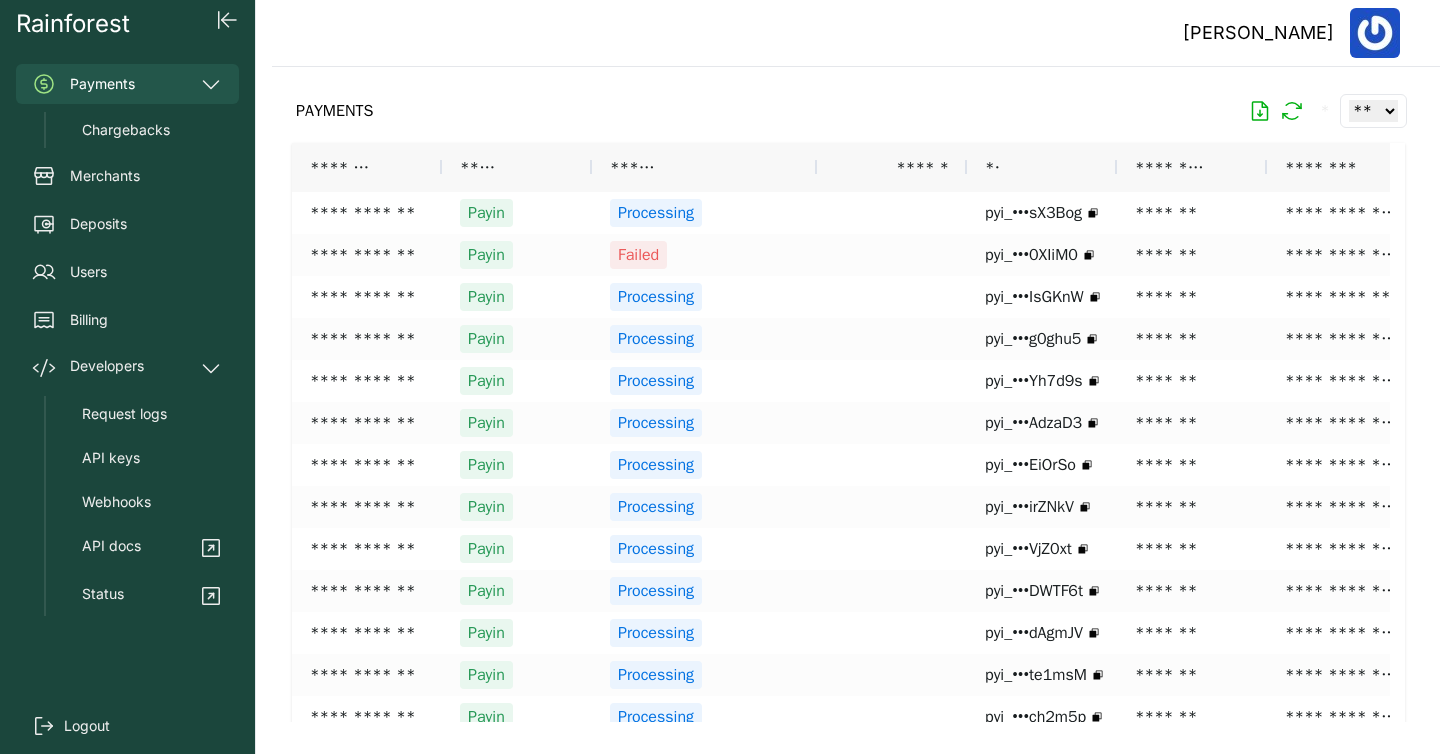 click at bounding box center (1375, 33) 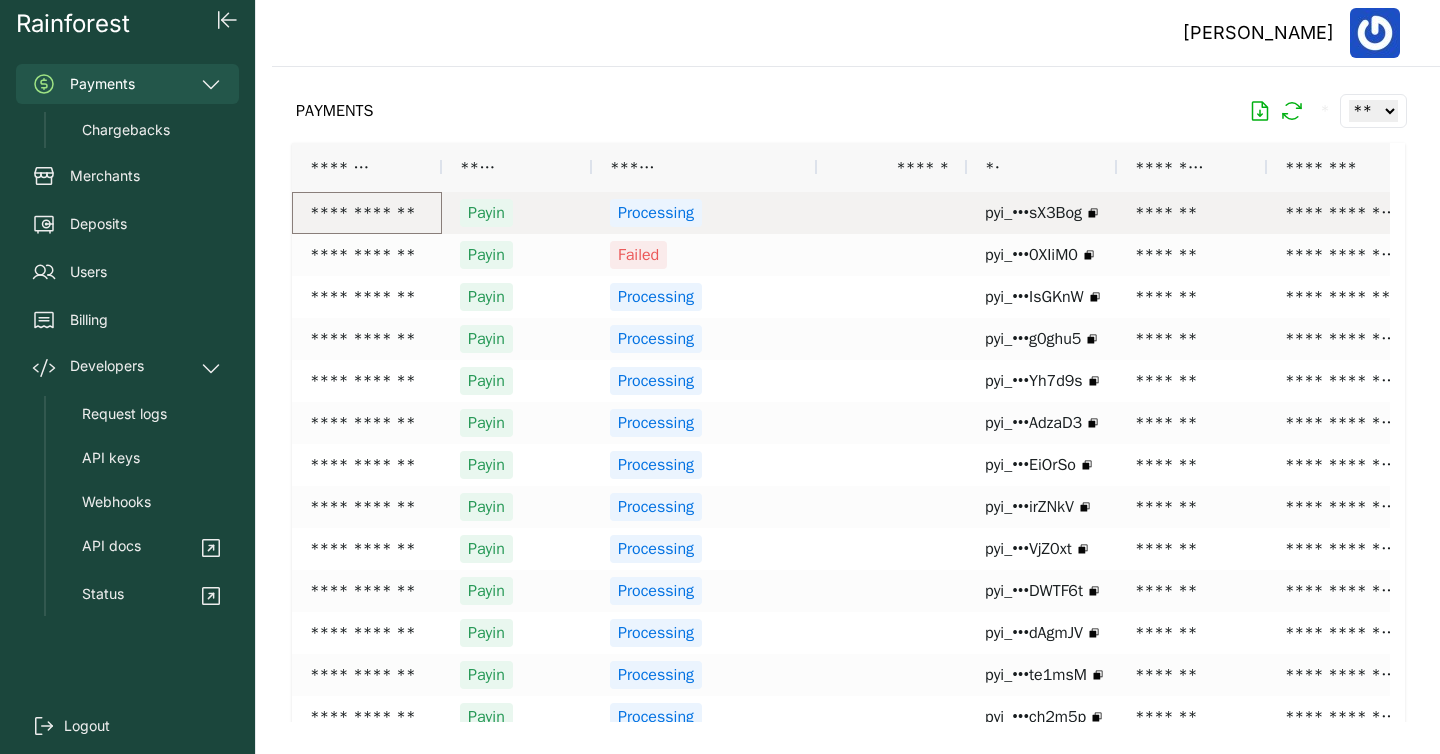 click on "**********" at bounding box center (367, 213) 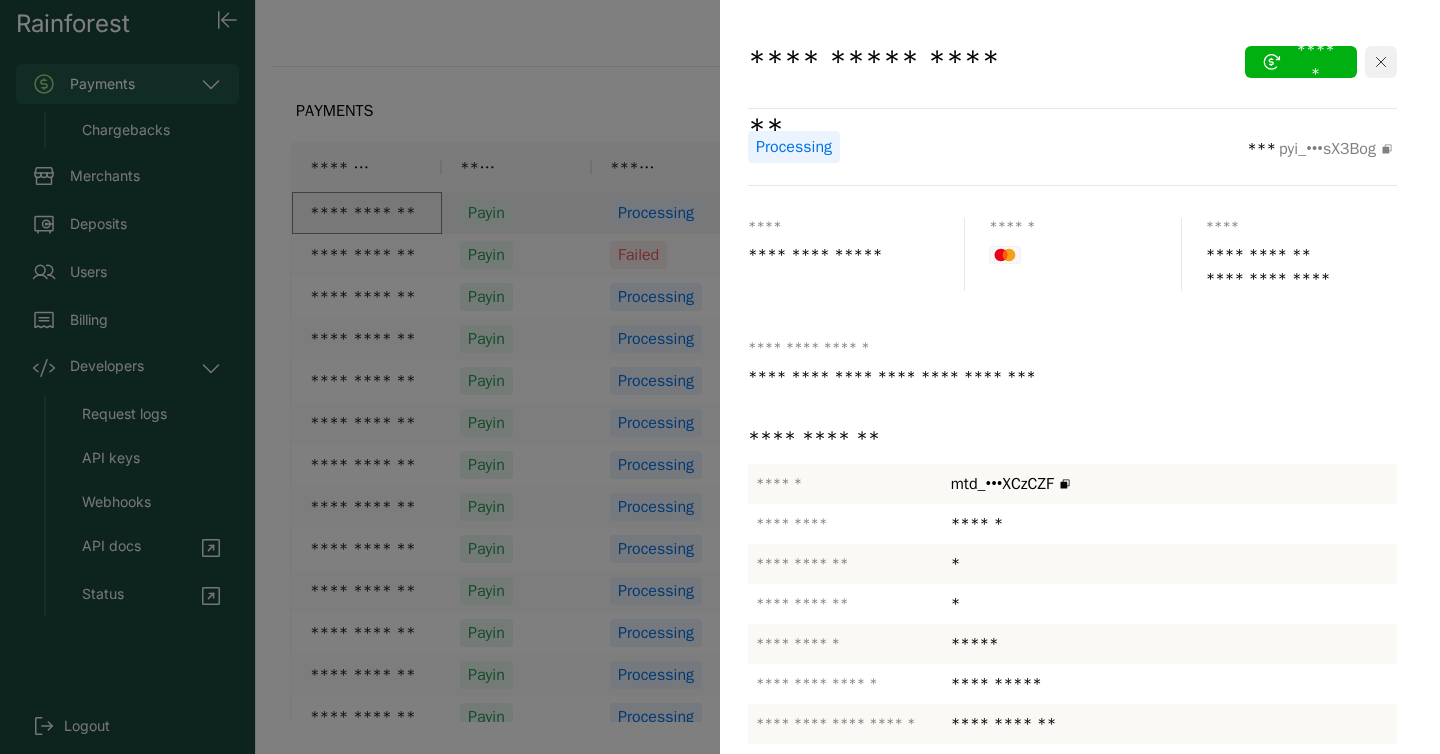 click at bounding box center (1381, 62) 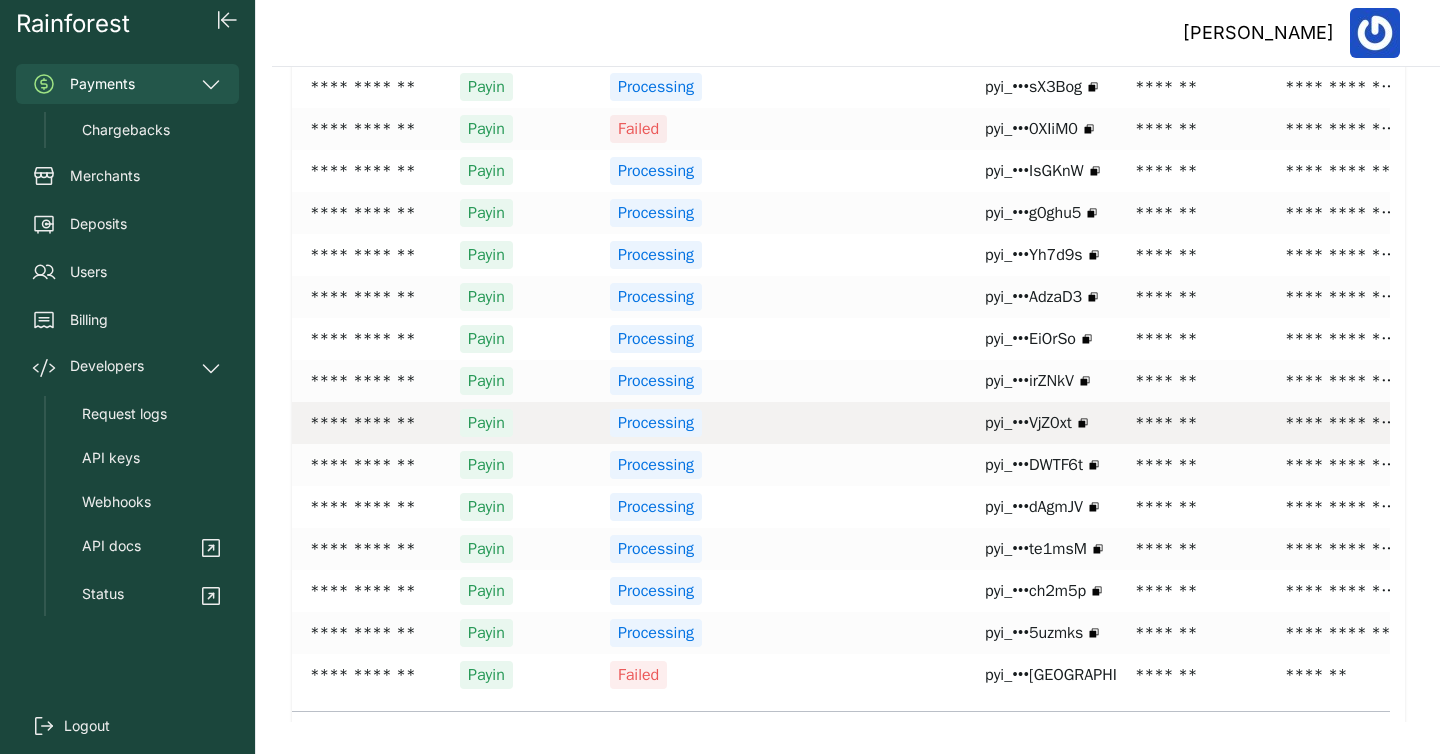 scroll, scrollTop: 163, scrollLeft: 0, axis: vertical 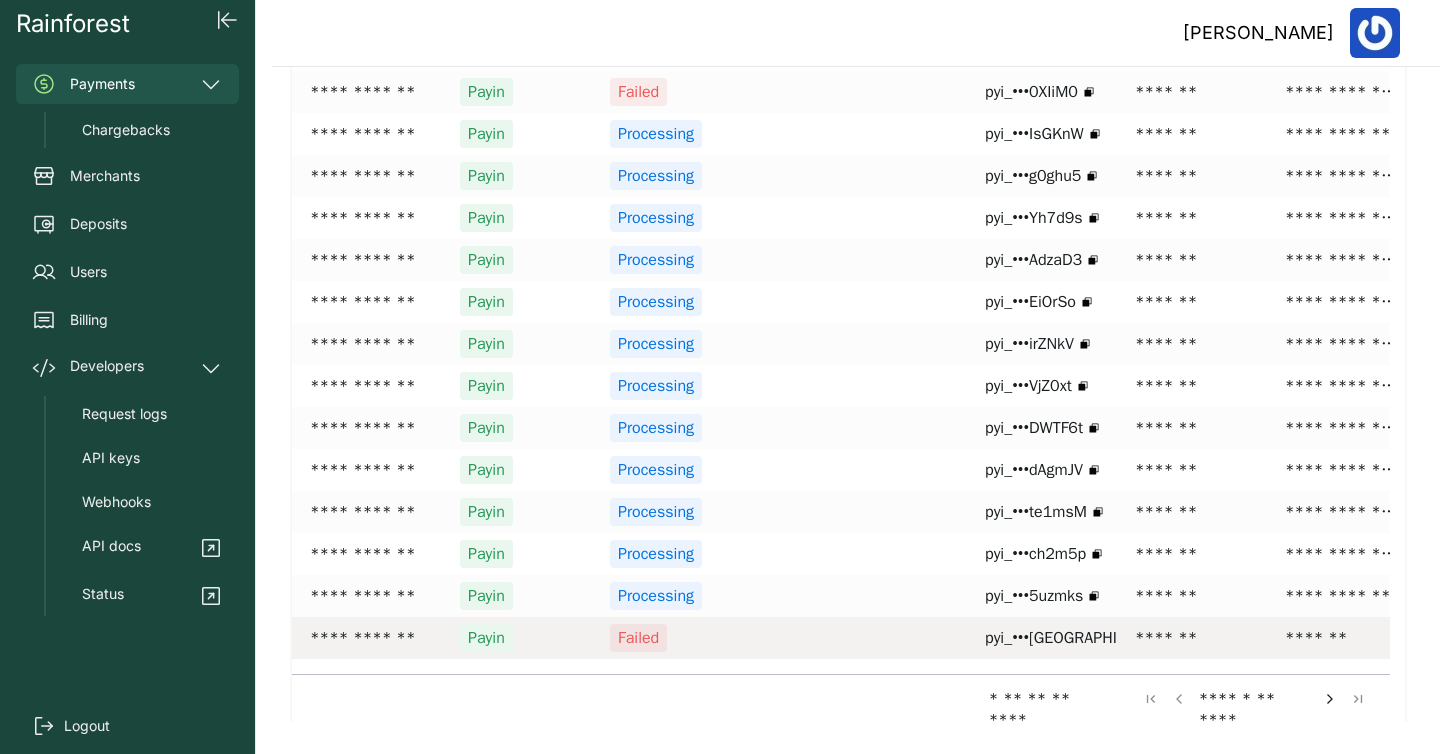 click on "Failed" at bounding box center (704, 638) 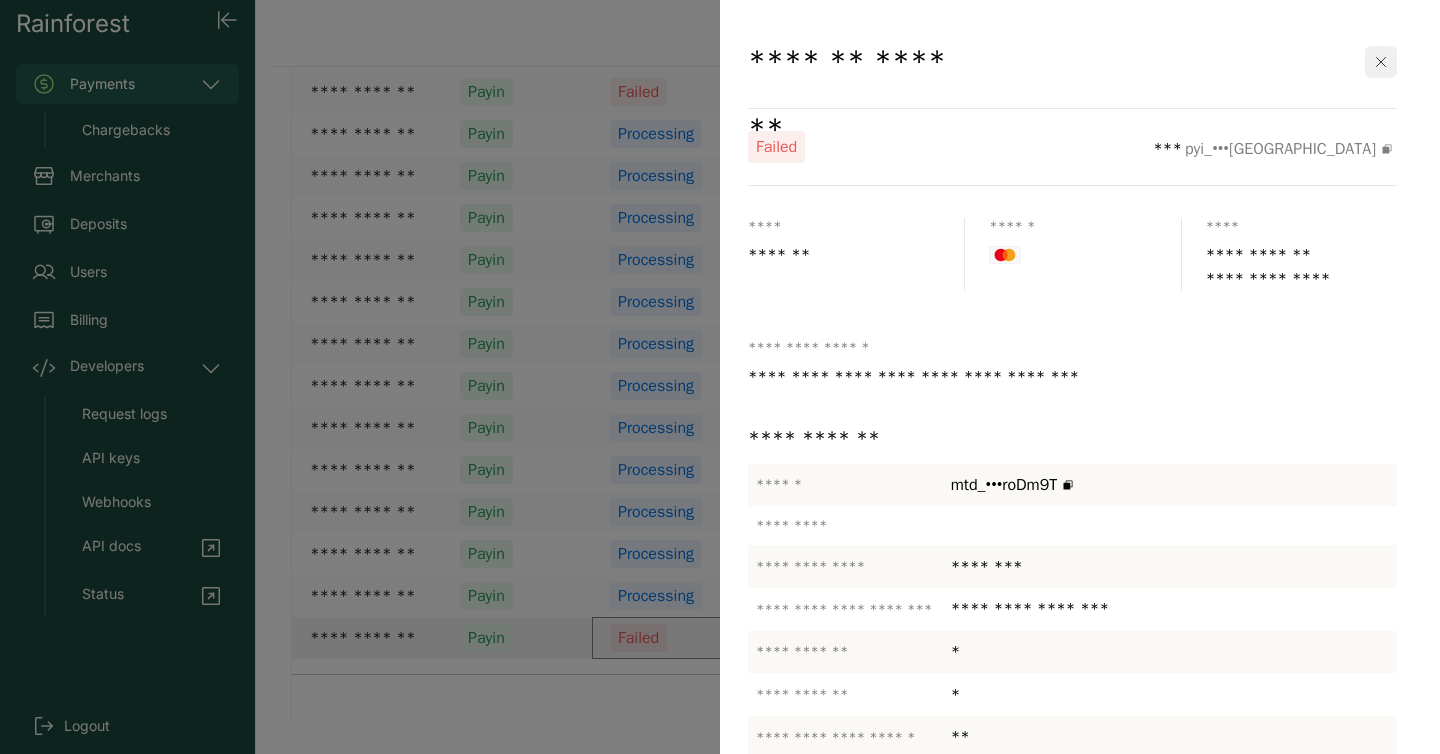 click at bounding box center [1381, 62] 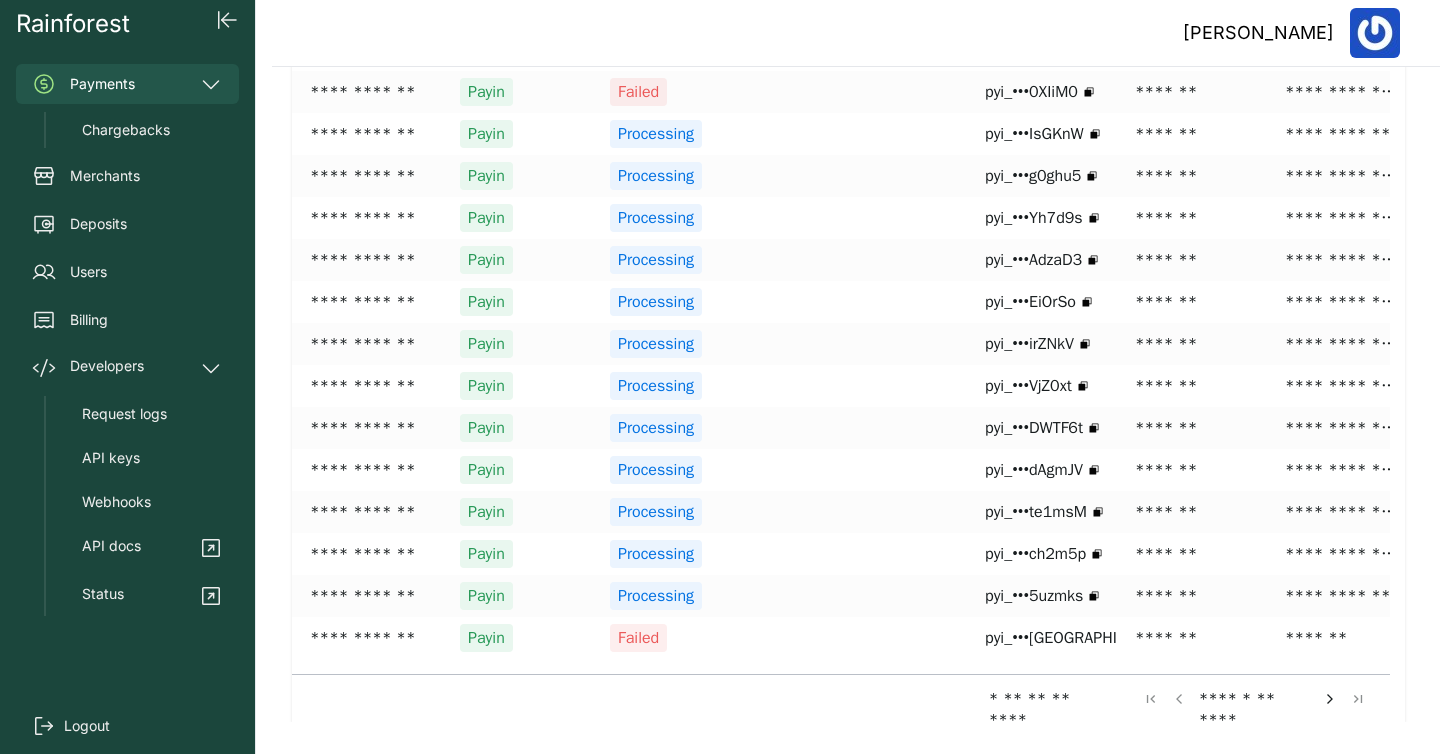 click at bounding box center [1330, 699] 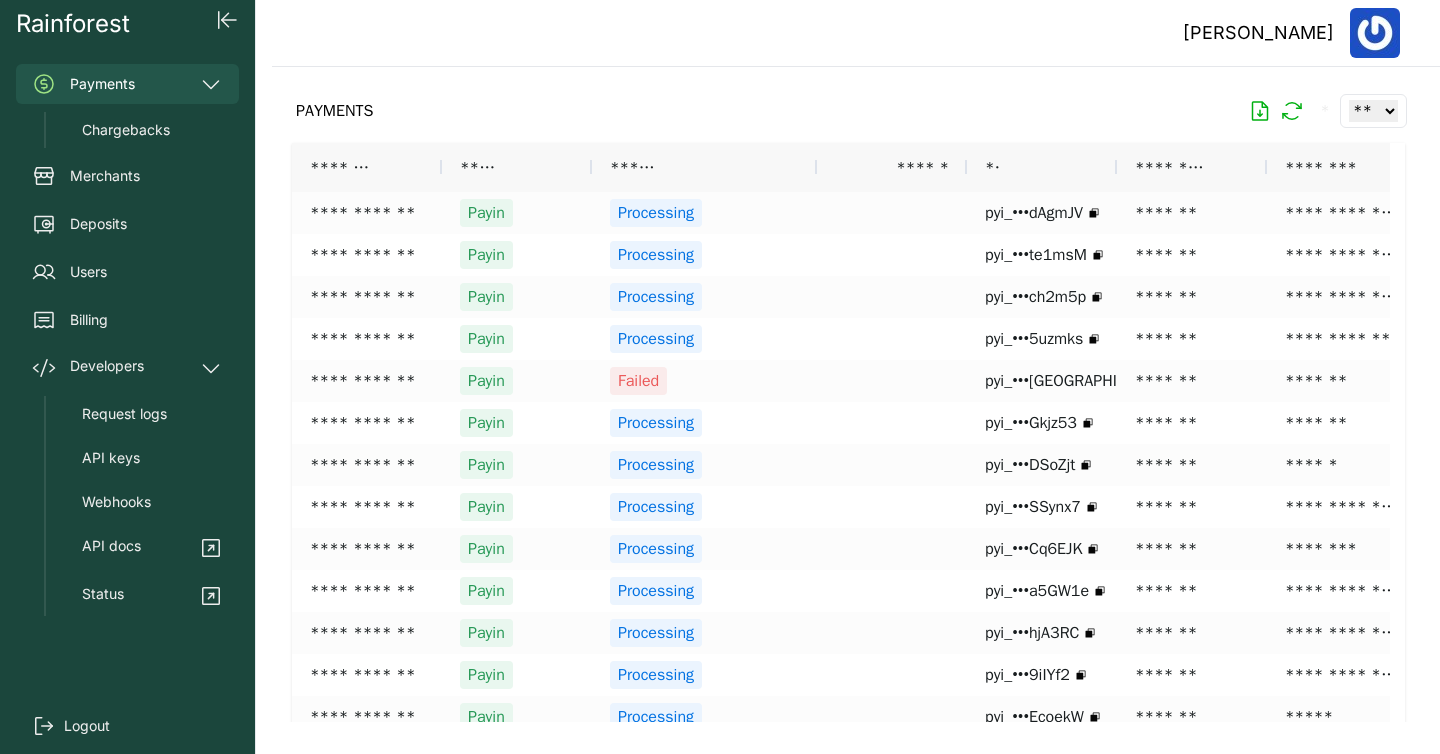 click on "PAYMENTS * ** ** ** ***" at bounding box center (848, 111) 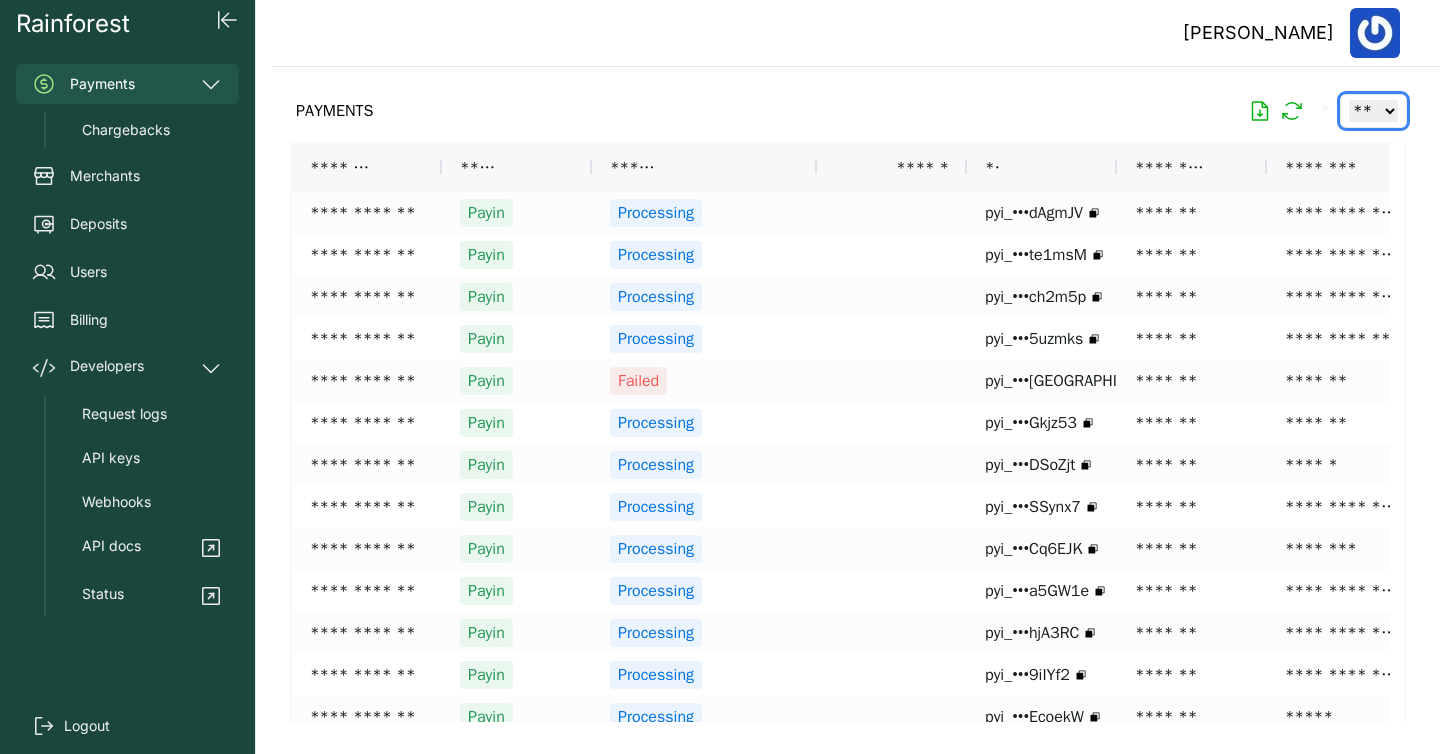 click on "** ** ** ***" at bounding box center [1373, 111] 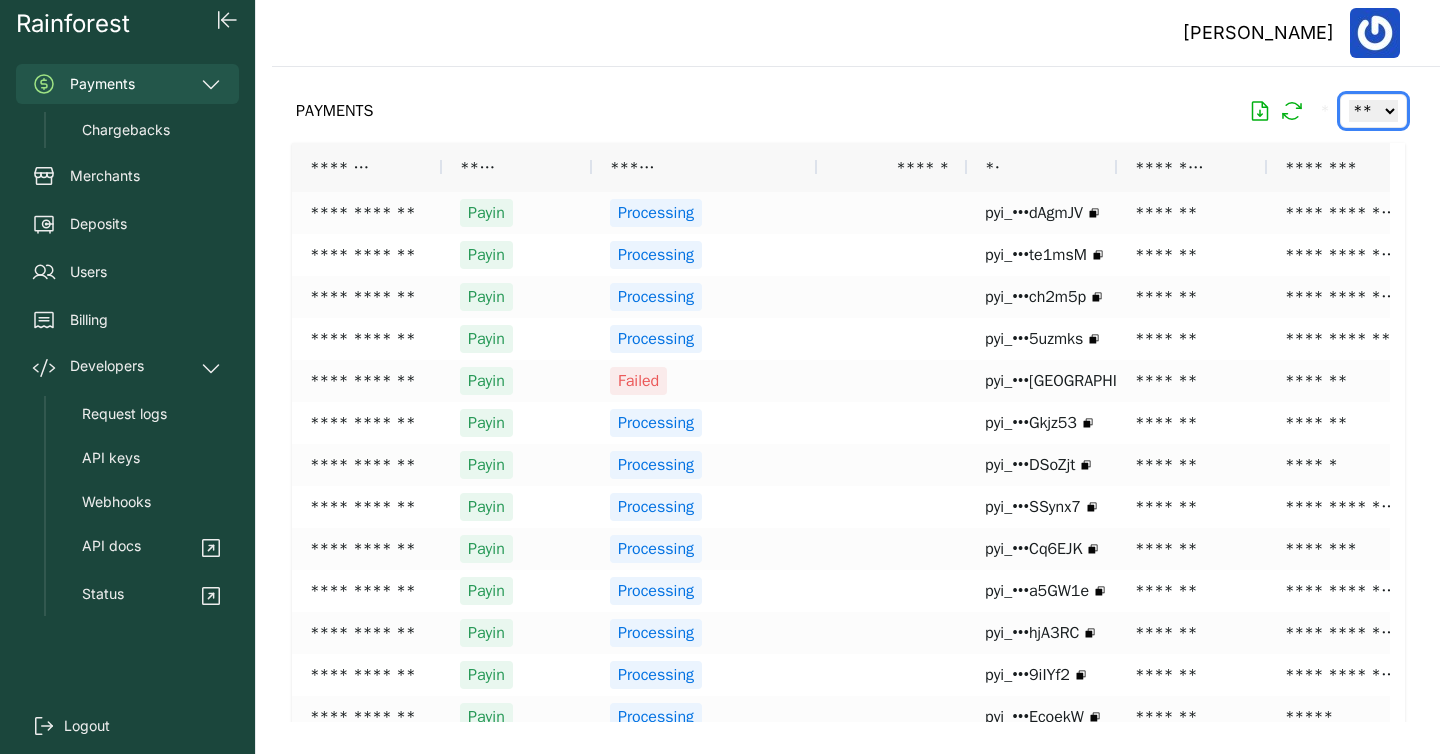 select on "***" 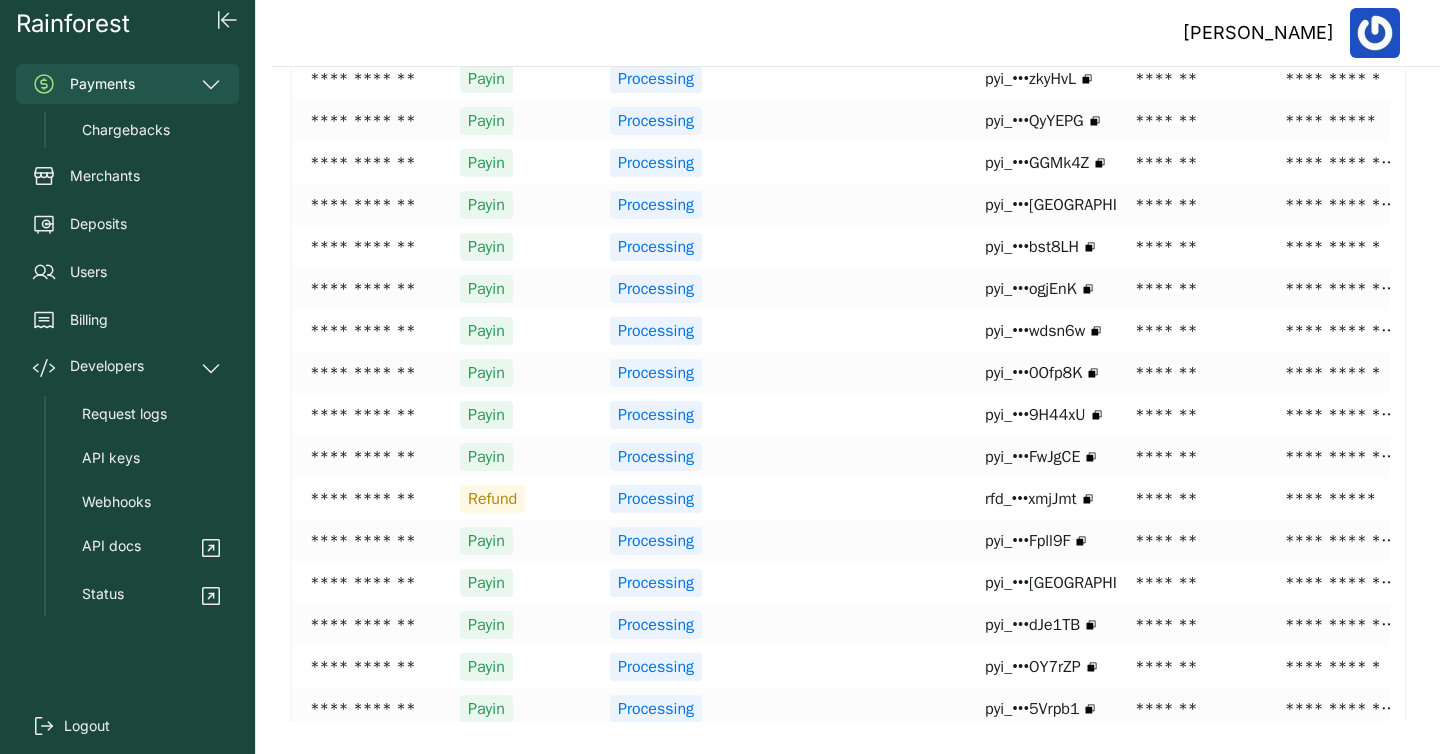 scroll, scrollTop: 3733, scrollLeft: 0, axis: vertical 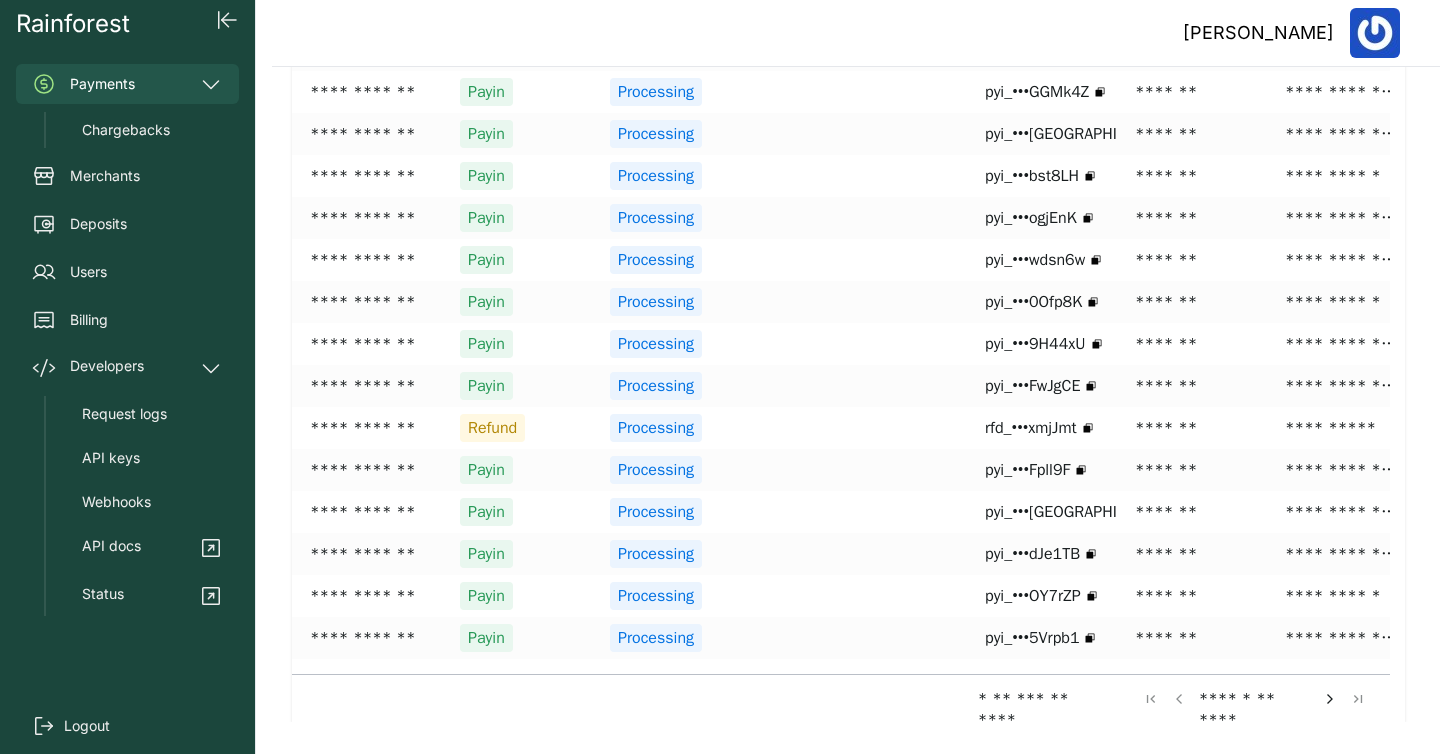 click at bounding box center [1330, 699] 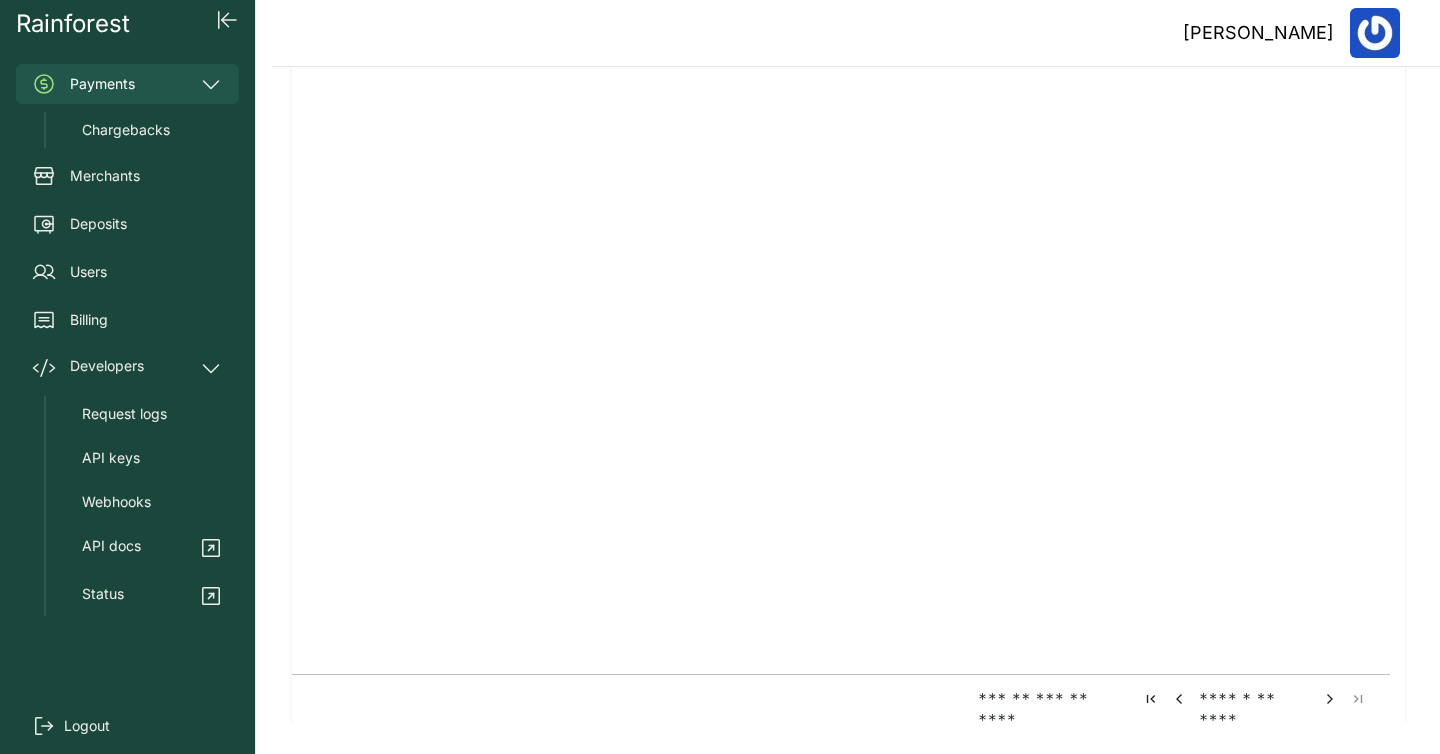 scroll, scrollTop: 0, scrollLeft: 0, axis: both 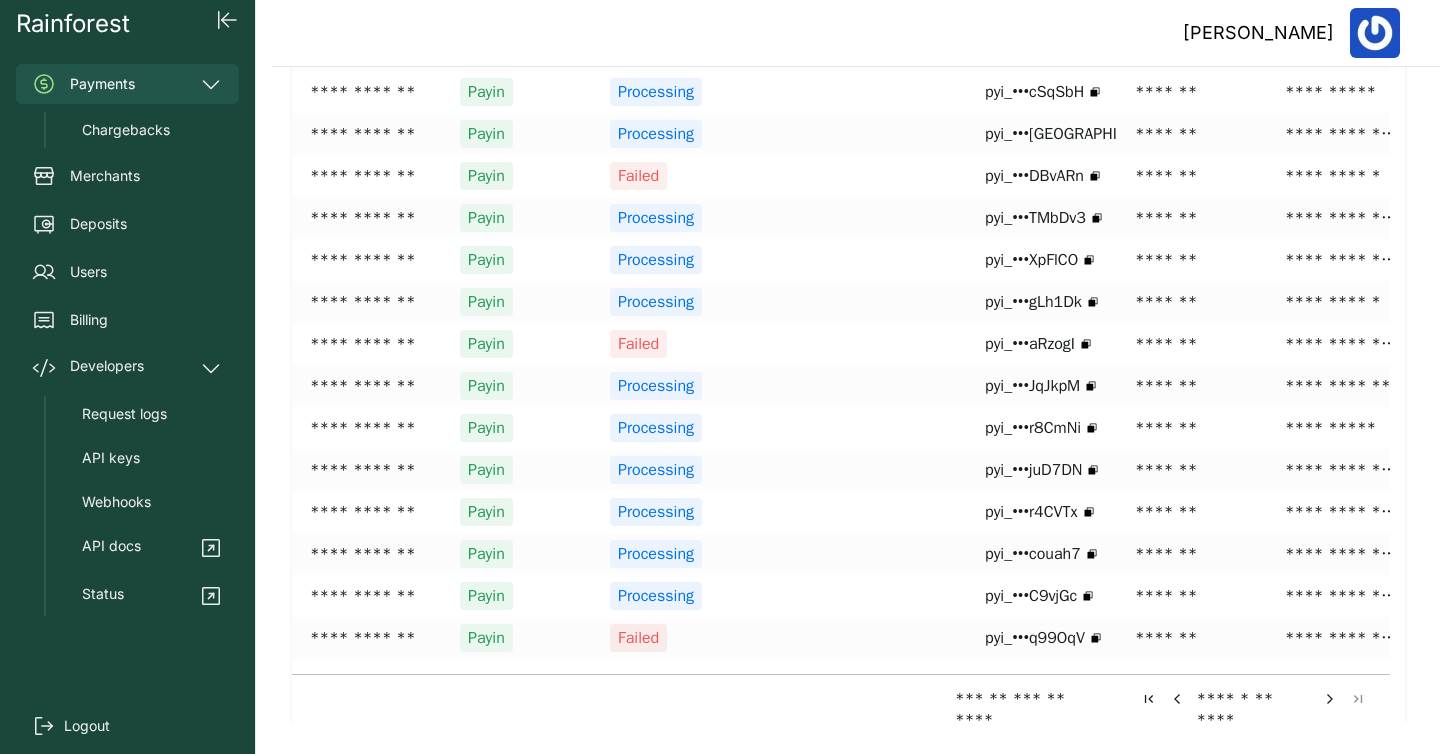 click on "****
*
**
****" at bounding box center [1253, 698] 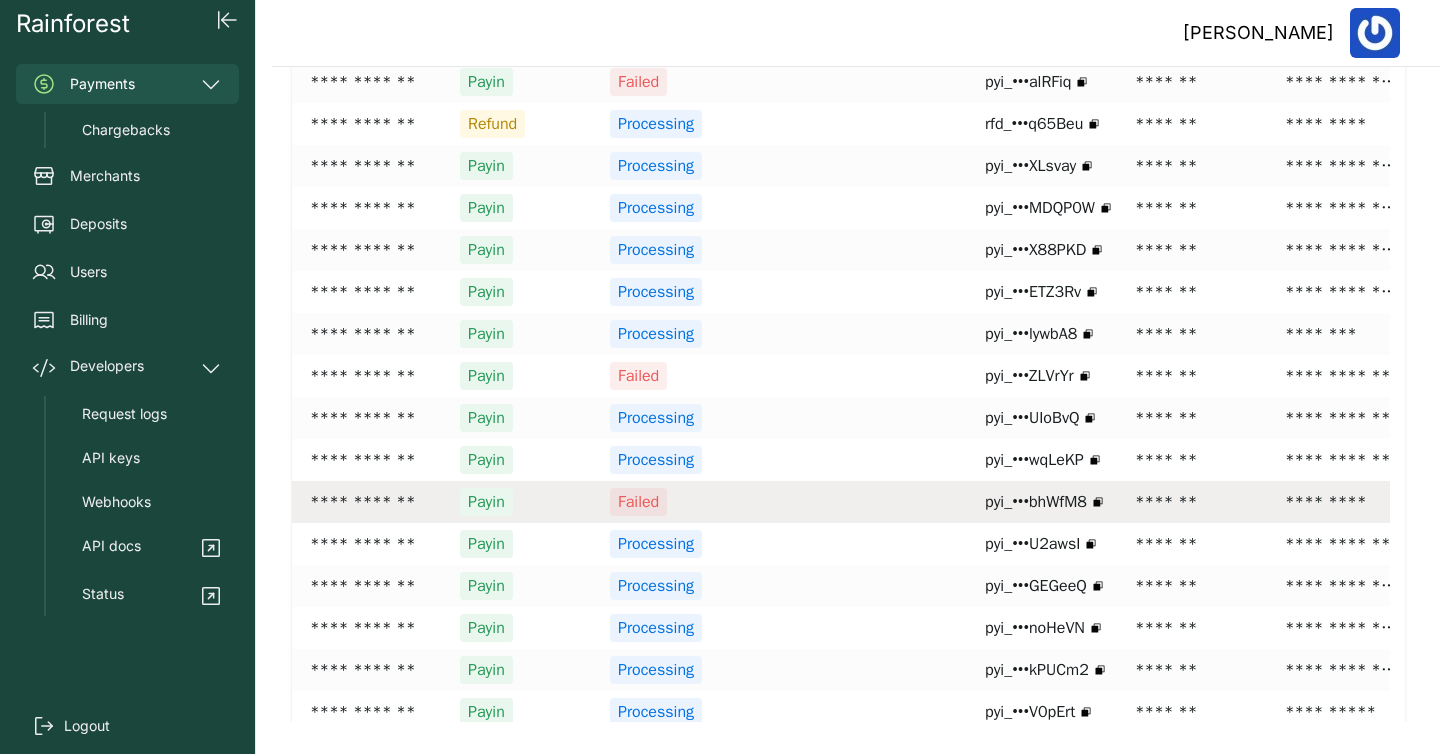scroll, scrollTop: 3733, scrollLeft: 0, axis: vertical 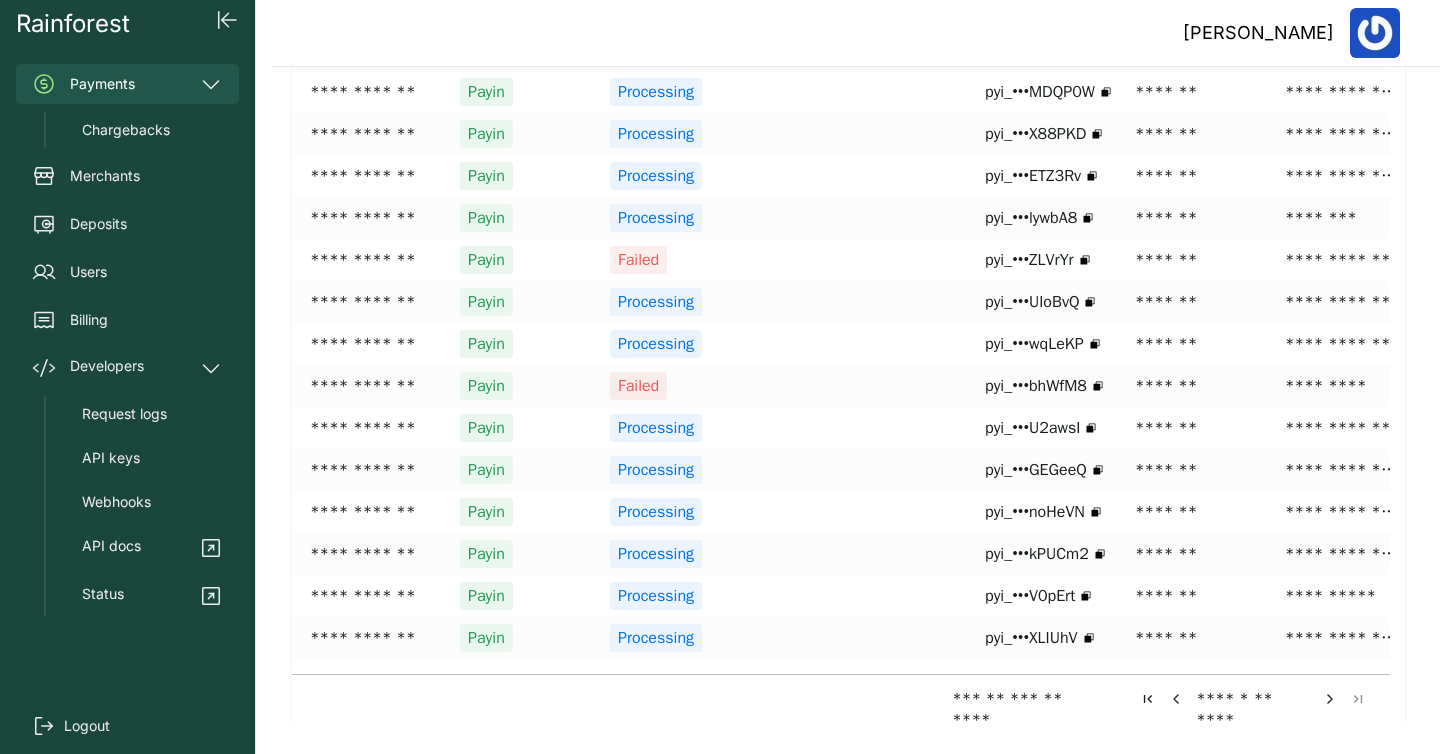 click at bounding box center (1330, 699) 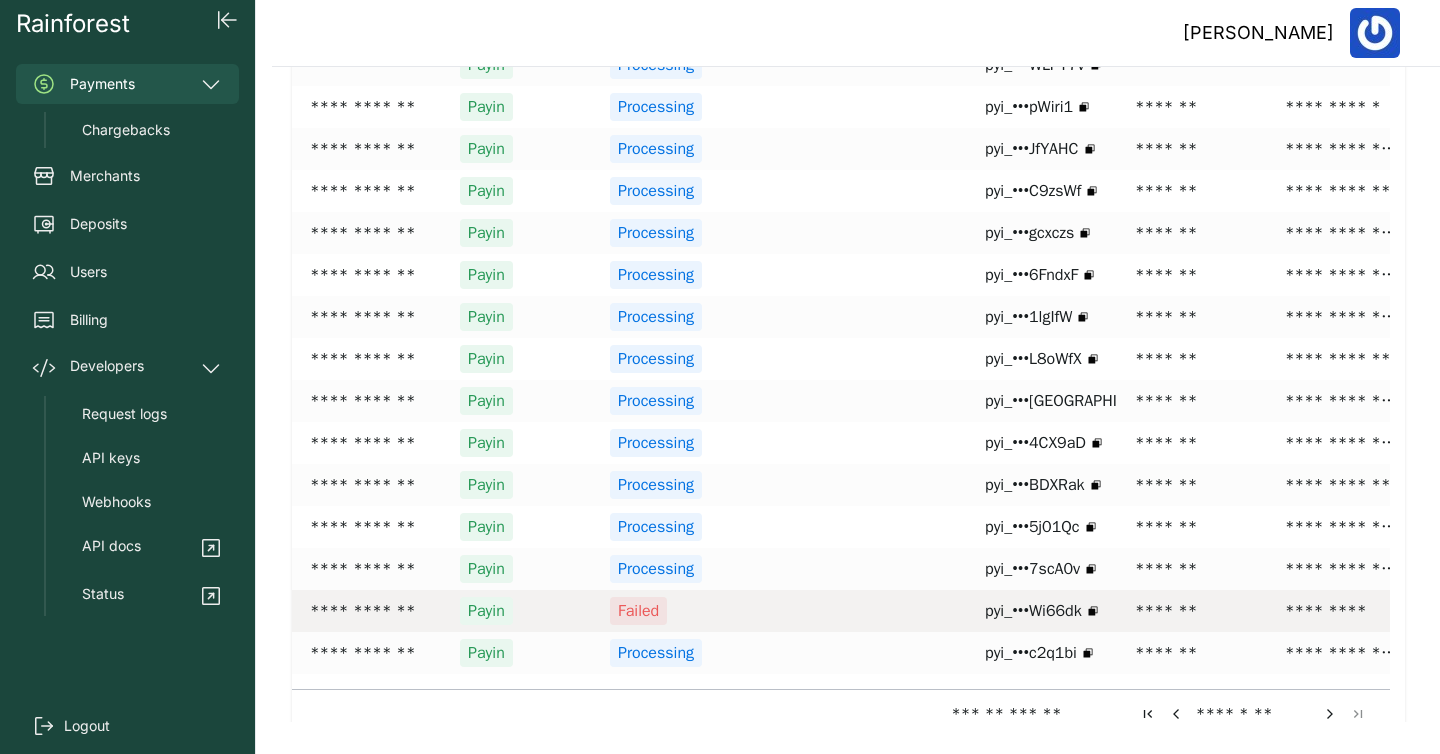 scroll, scrollTop: 3733, scrollLeft: 0, axis: vertical 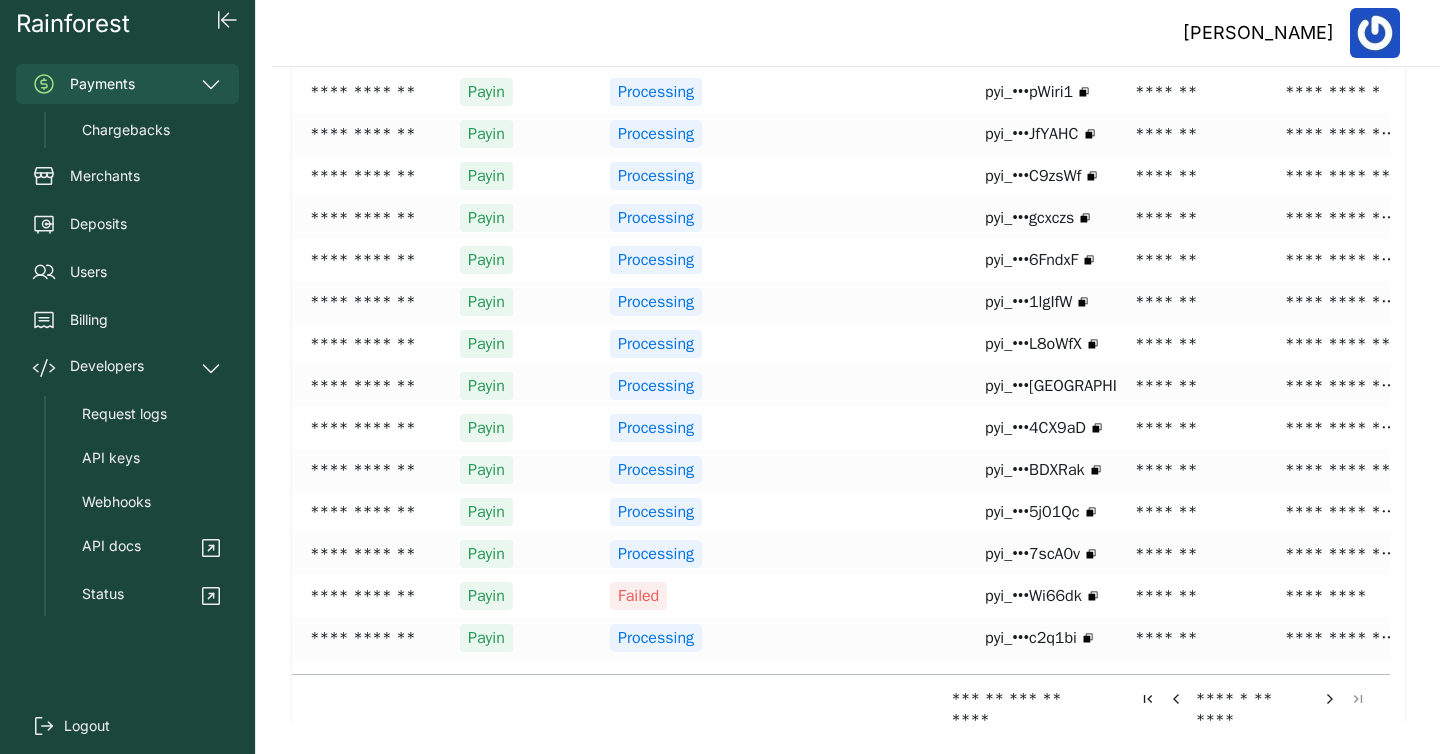 click at bounding box center [1330, 699] 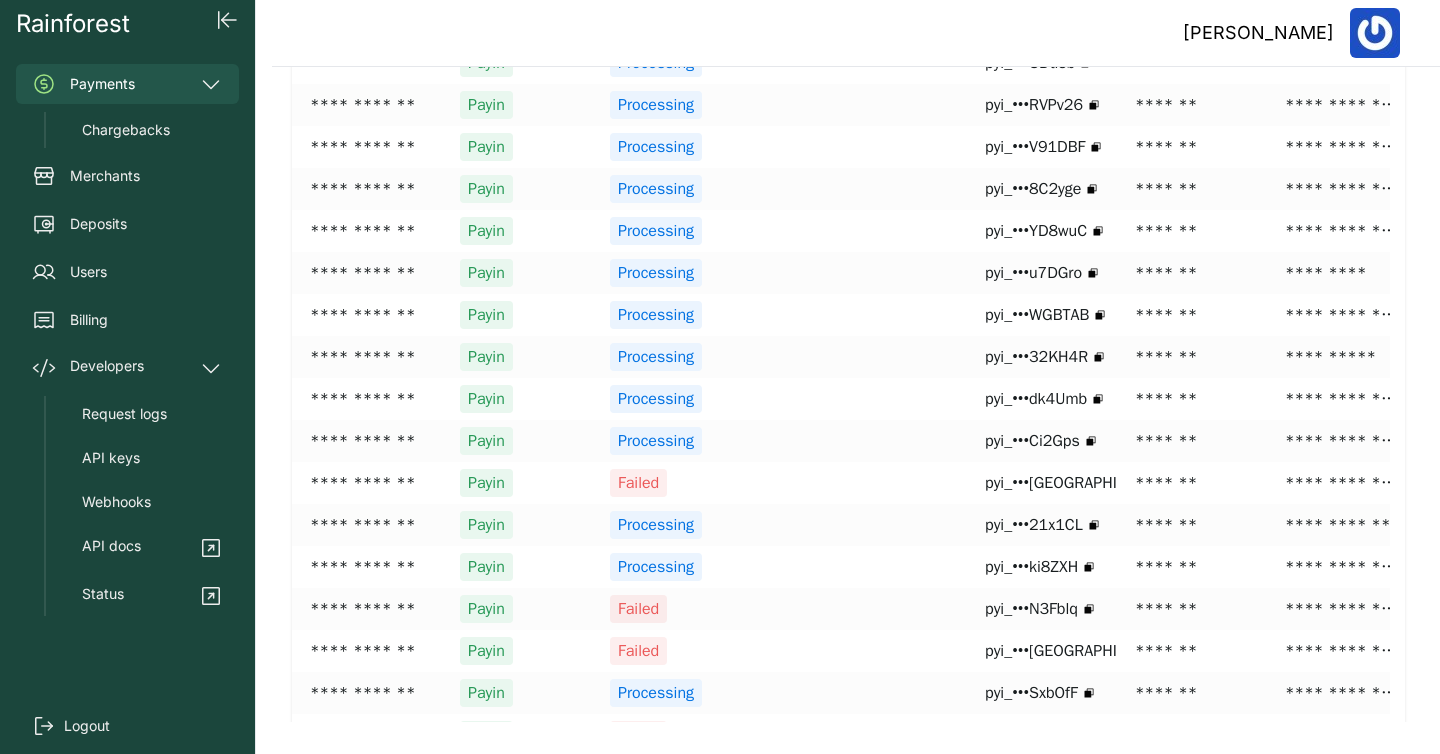 scroll, scrollTop: 3733, scrollLeft: 0, axis: vertical 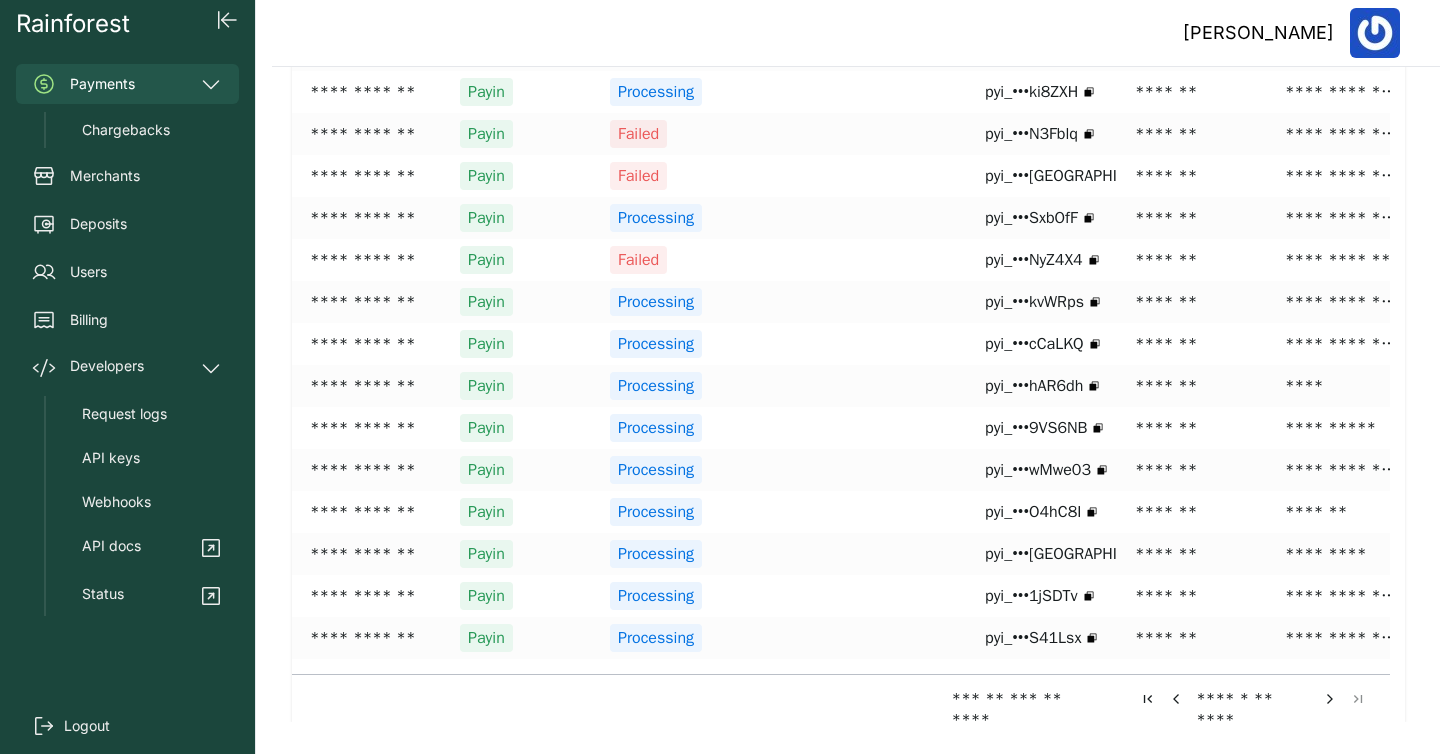 click on "****
*
**
****" at bounding box center (1253, 698) 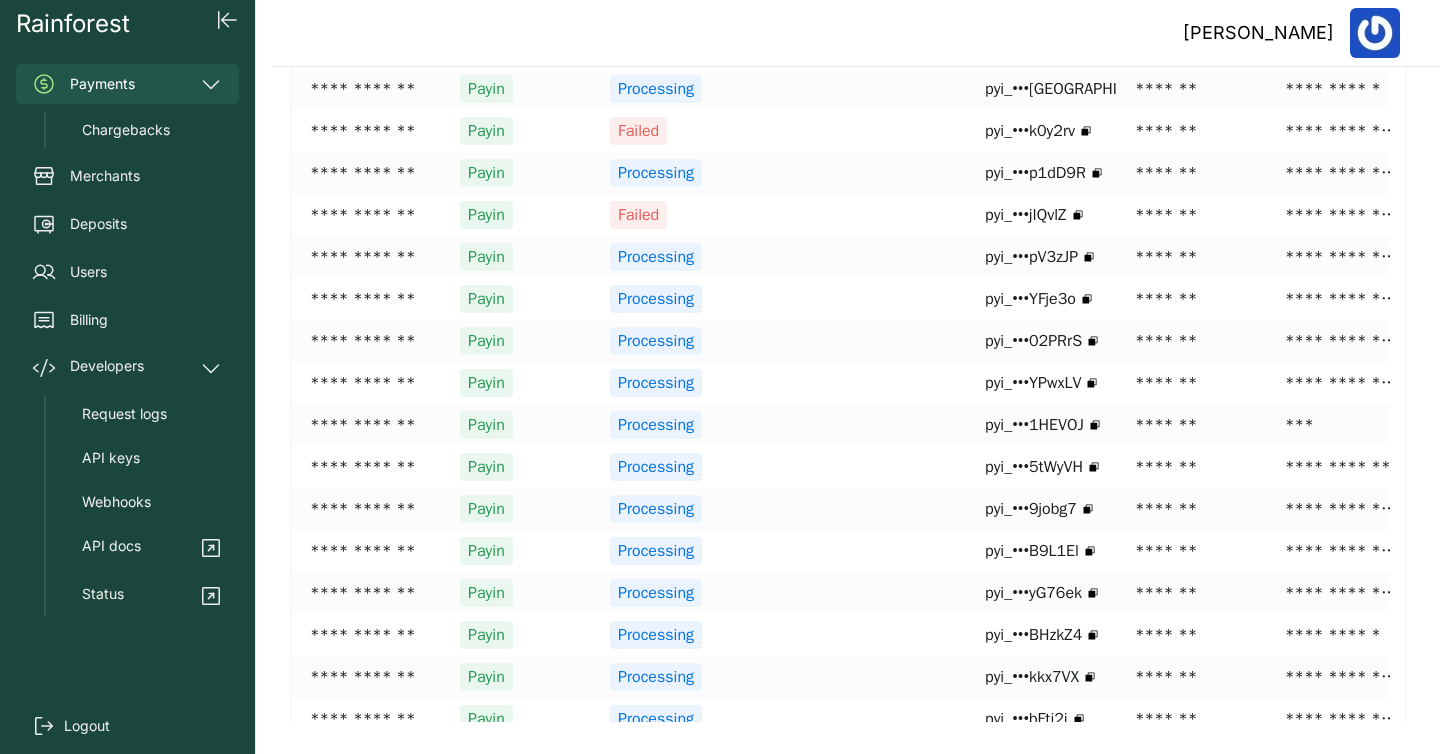 scroll, scrollTop: 3733, scrollLeft: 0, axis: vertical 